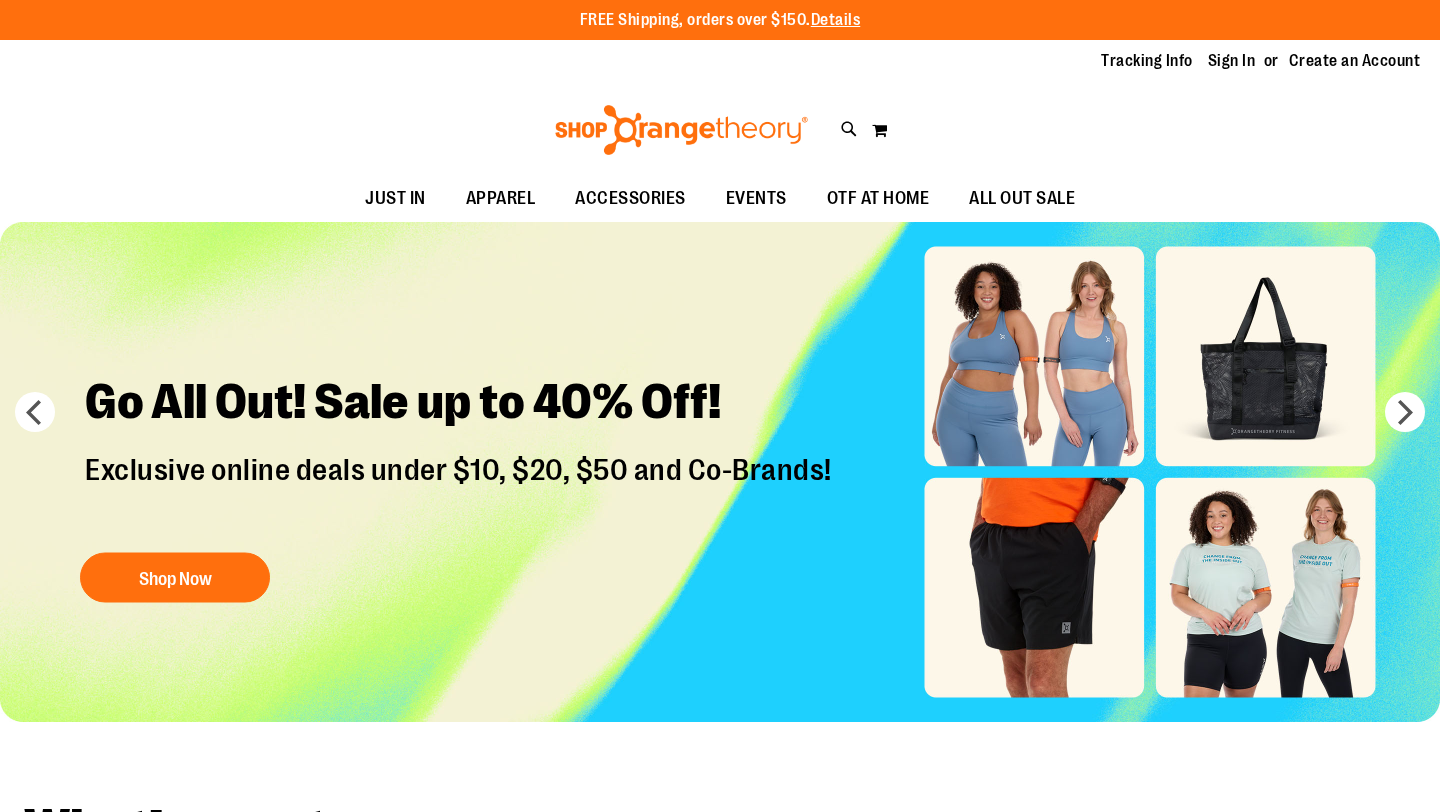 scroll, scrollTop: 0, scrollLeft: 0, axis: both 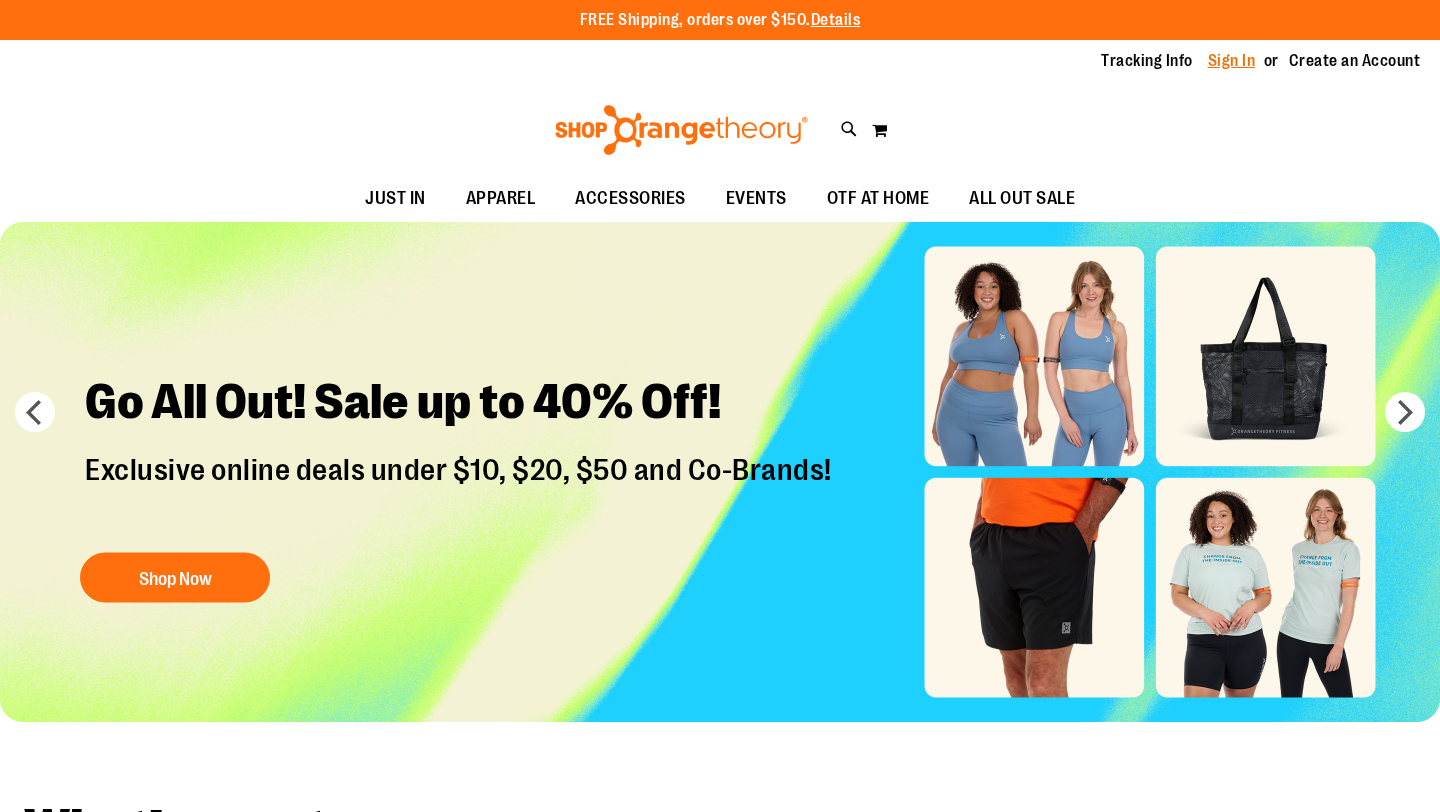 type on "**********" 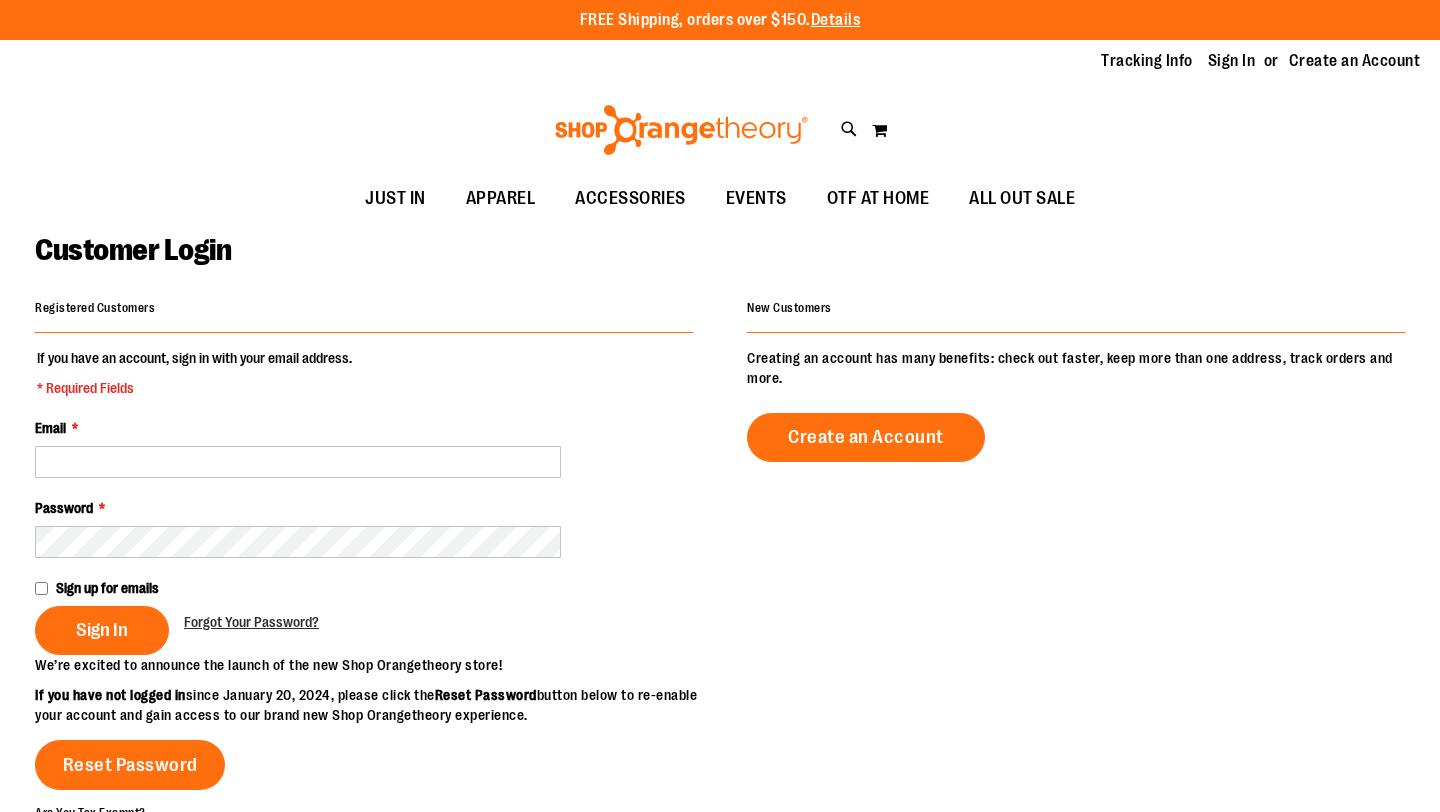 scroll, scrollTop: 0, scrollLeft: 0, axis: both 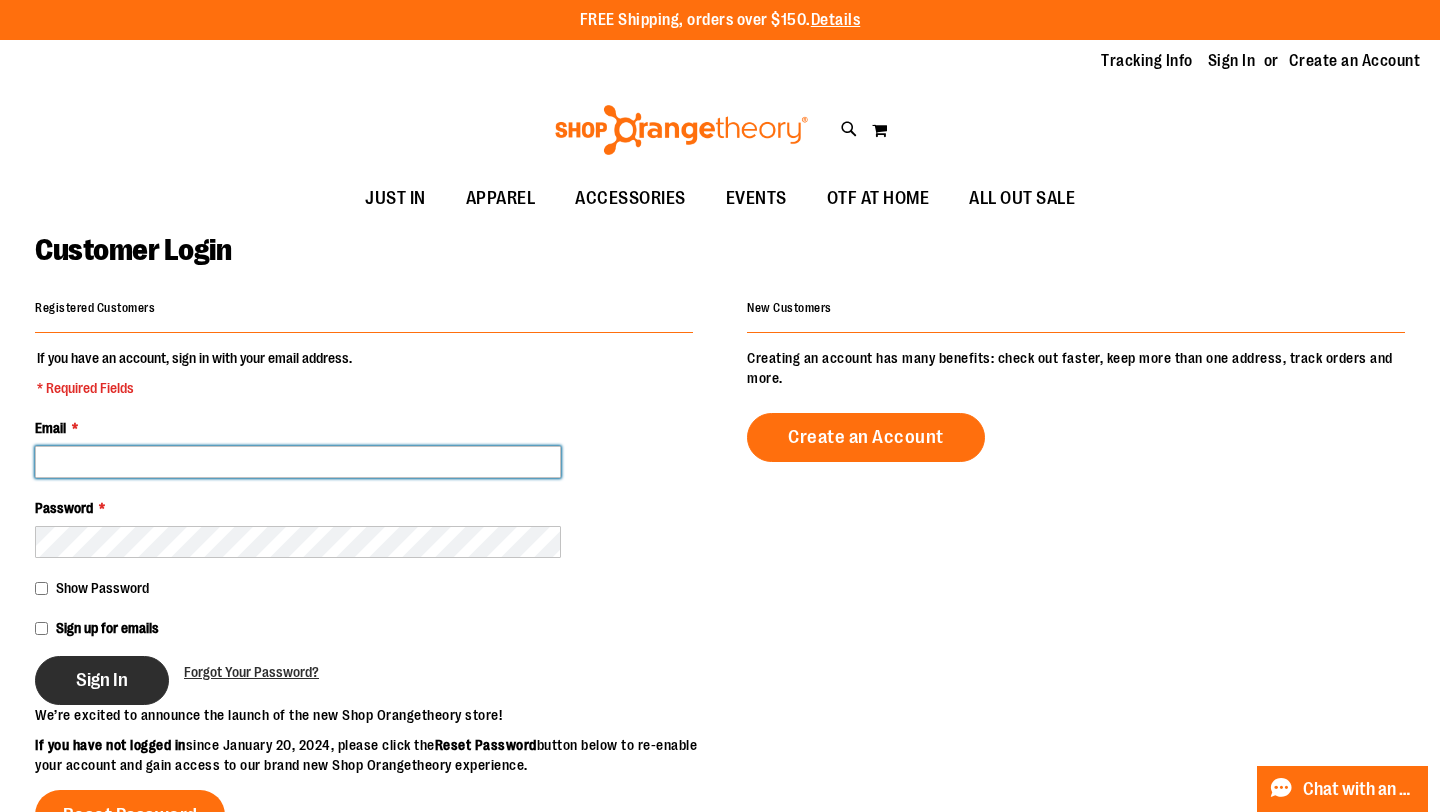 type on "**********" 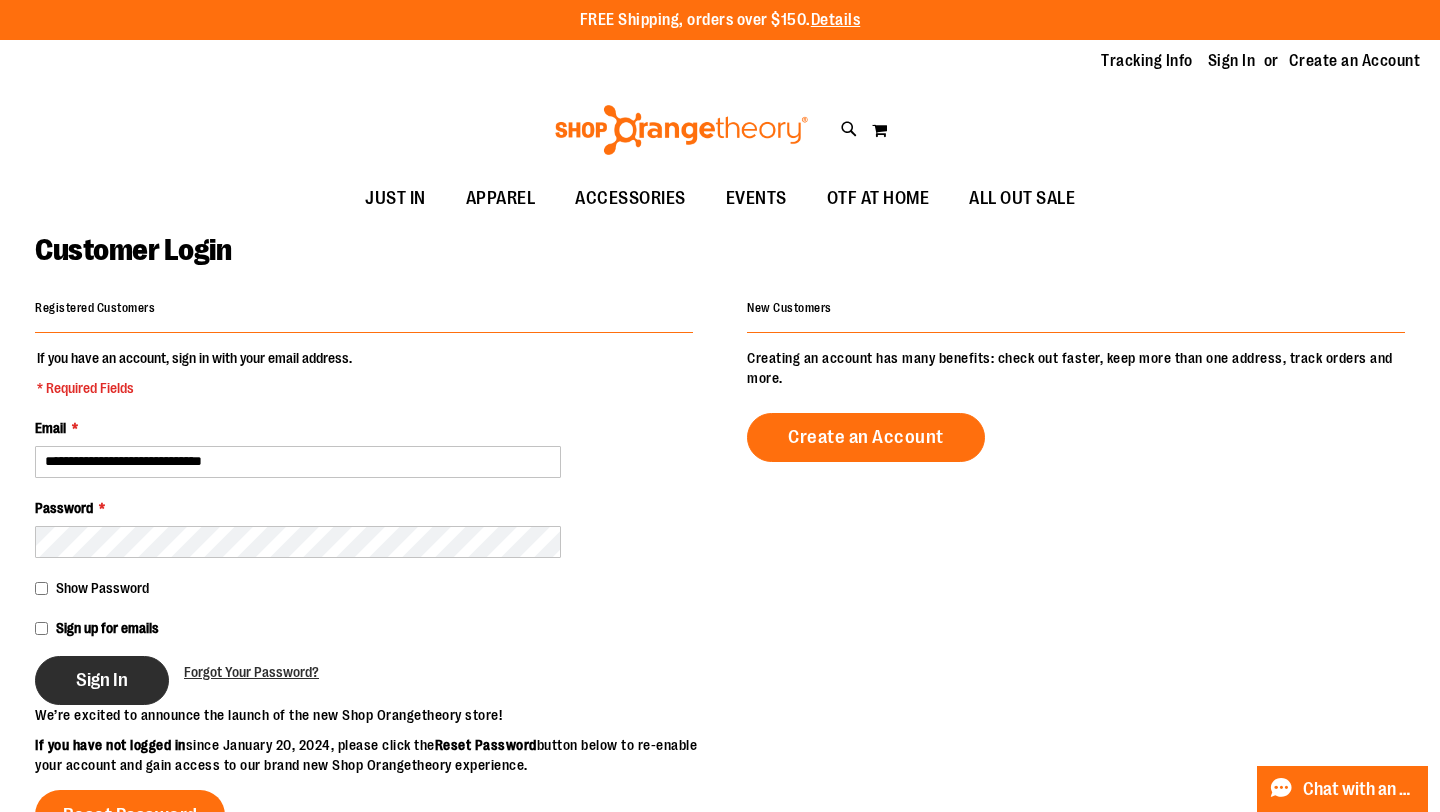 type on "**********" 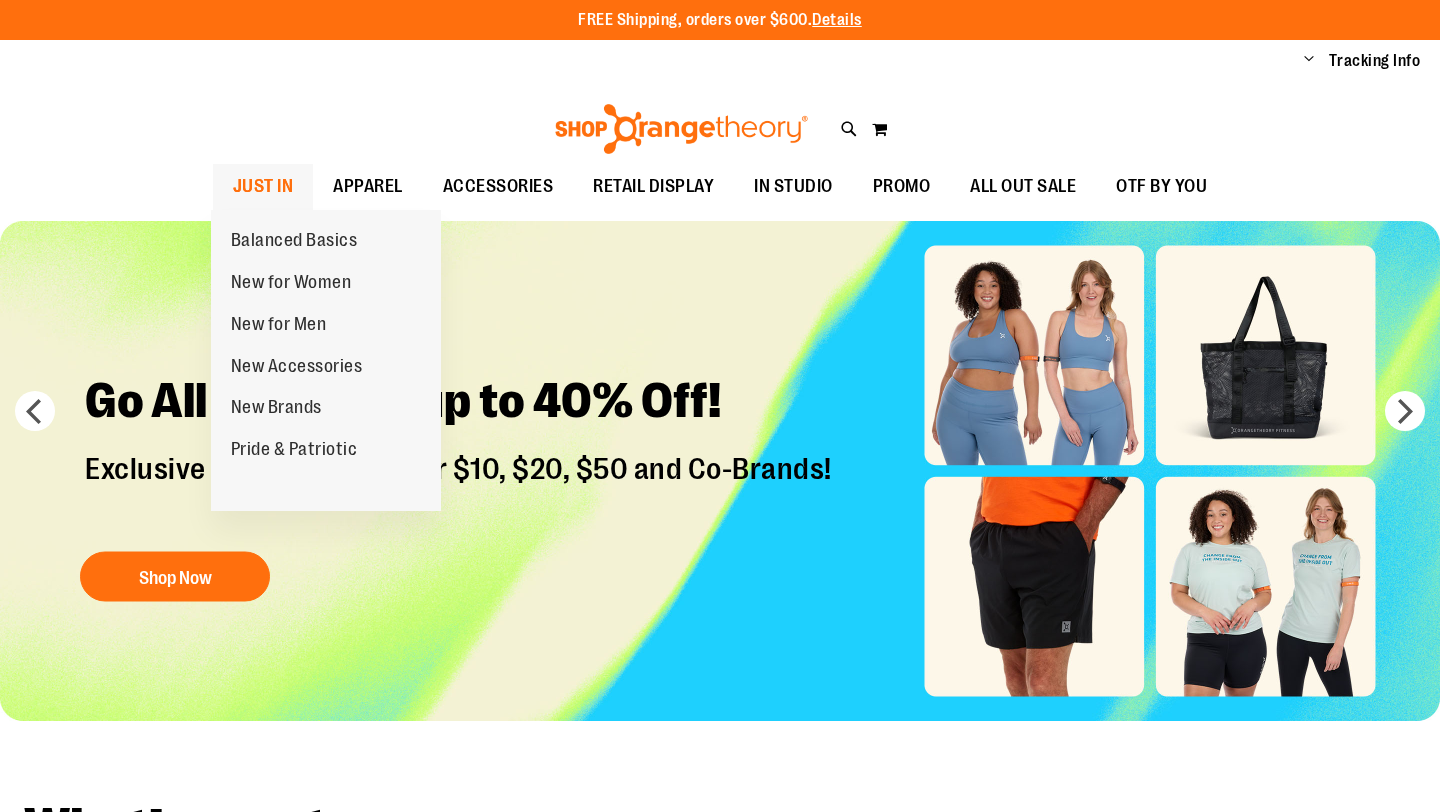 scroll, scrollTop: 0, scrollLeft: 0, axis: both 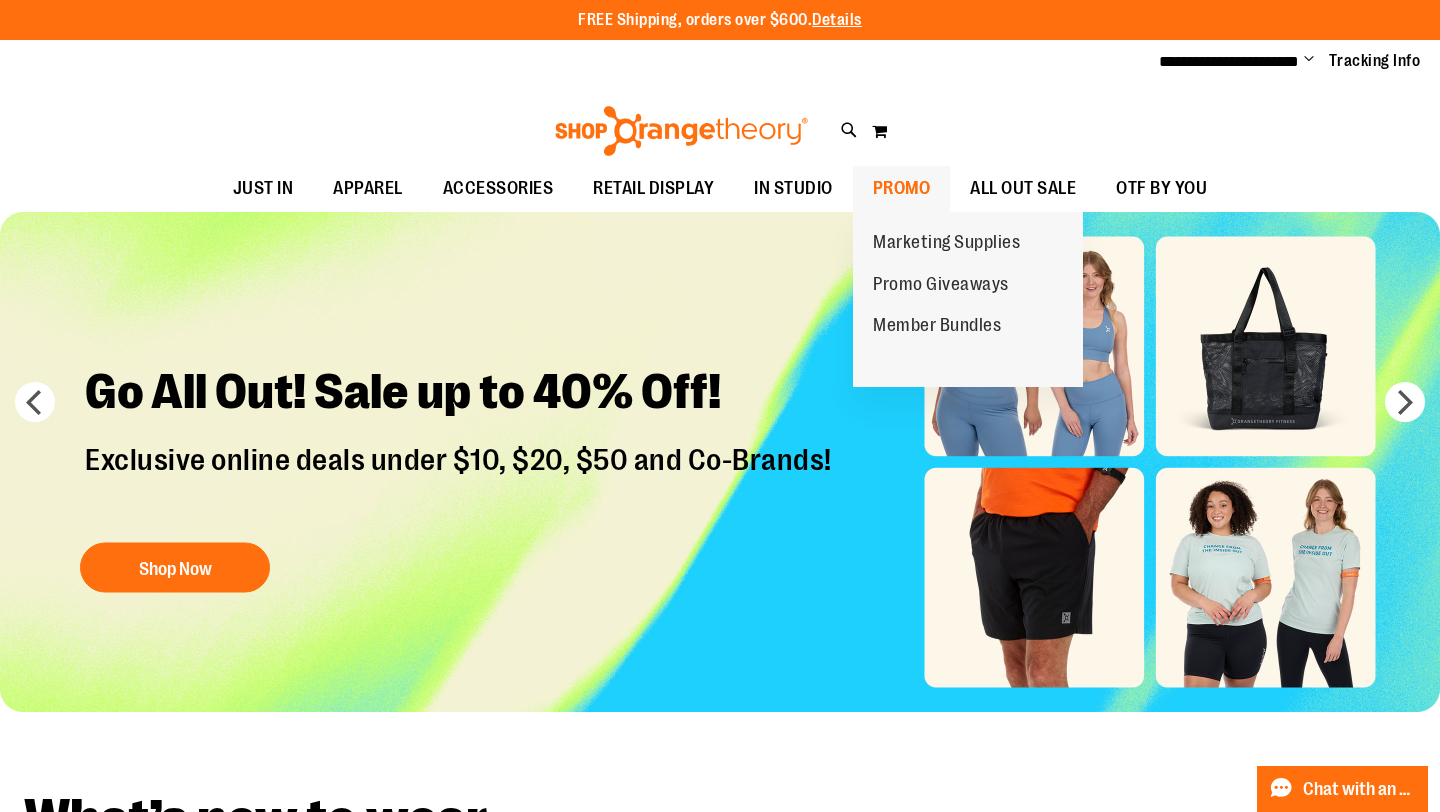 type on "**********" 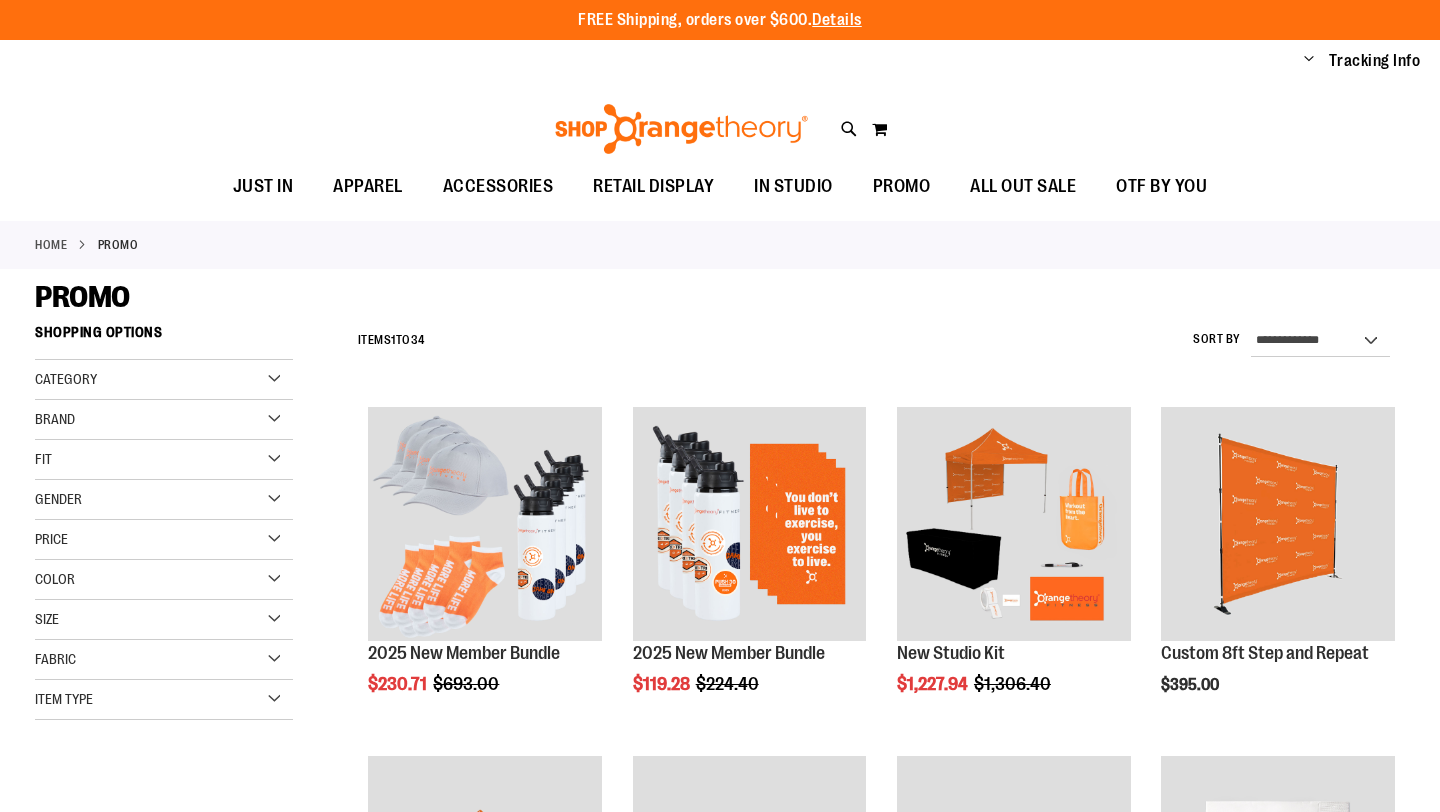 scroll, scrollTop: 0, scrollLeft: 0, axis: both 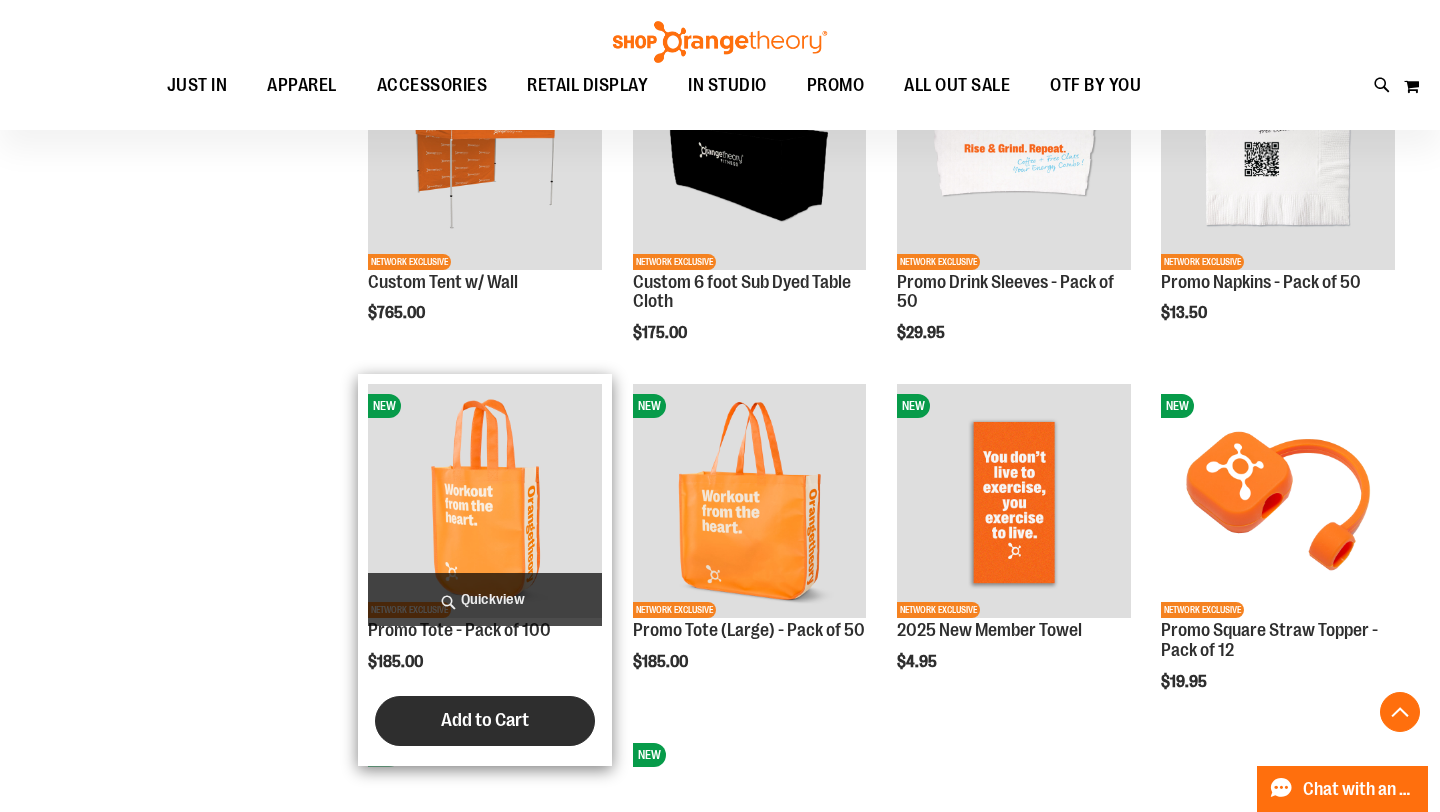type on "**********" 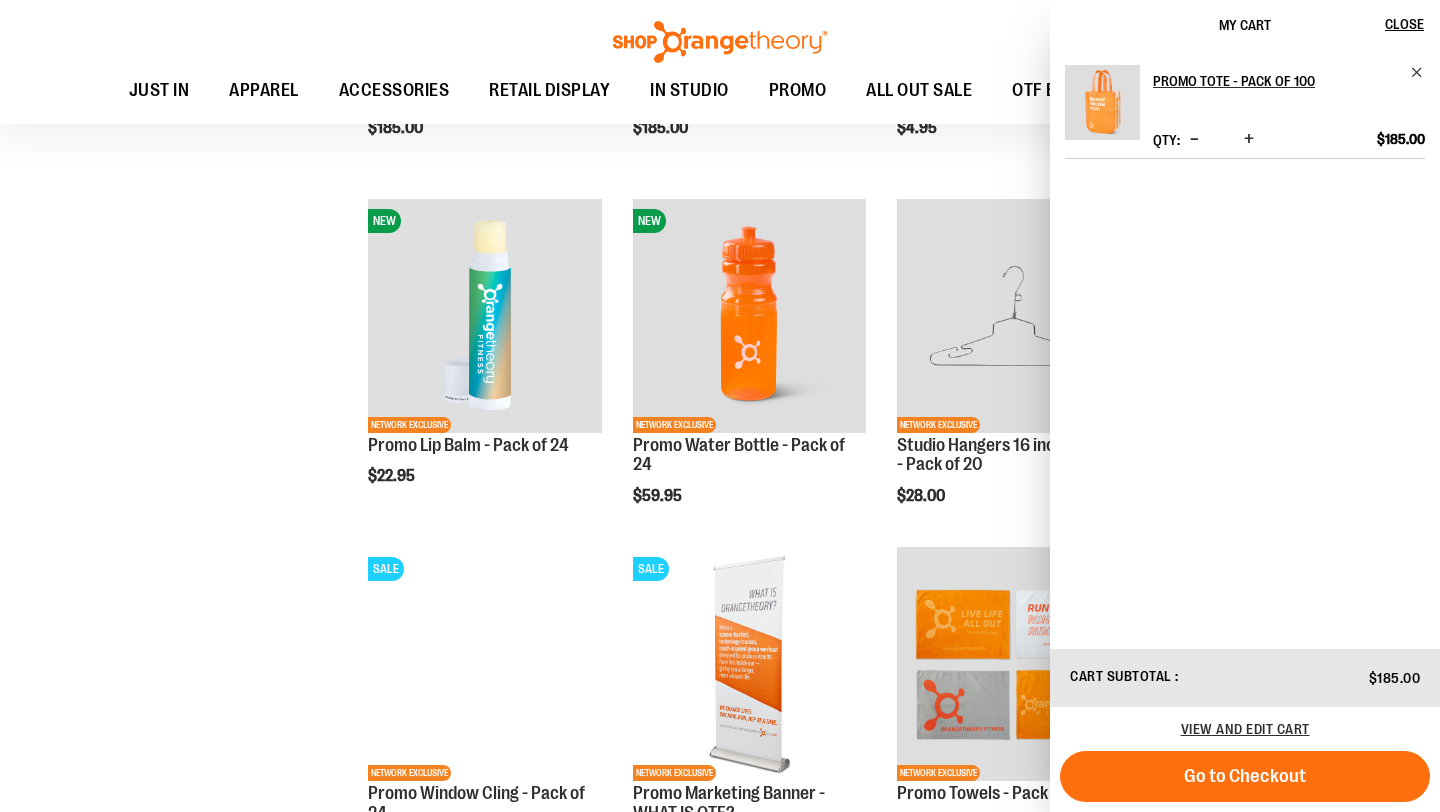 scroll, scrollTop: 1248, scrollLeft: 0, axis: vertical 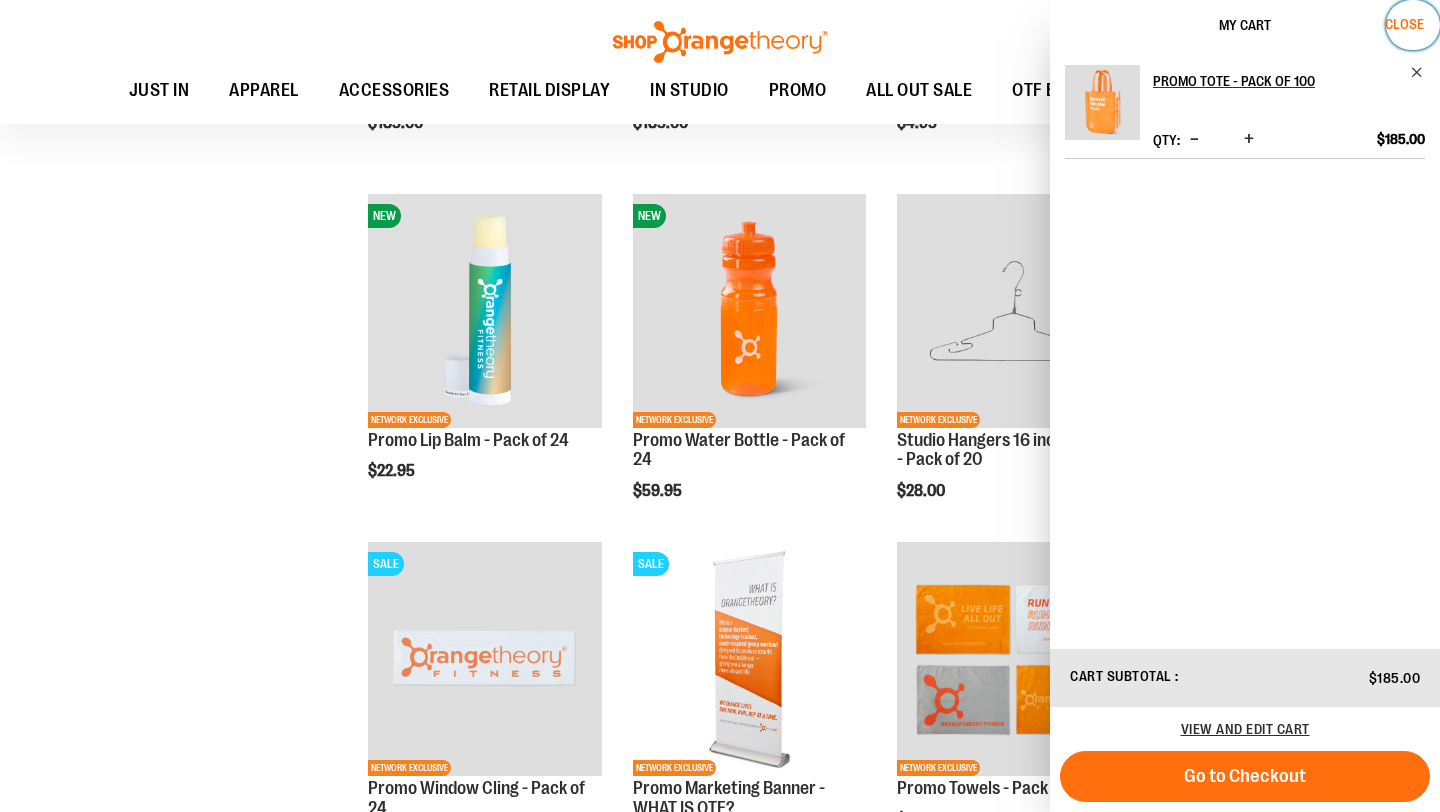 click on "Close" at bounding box center [1404, 24] 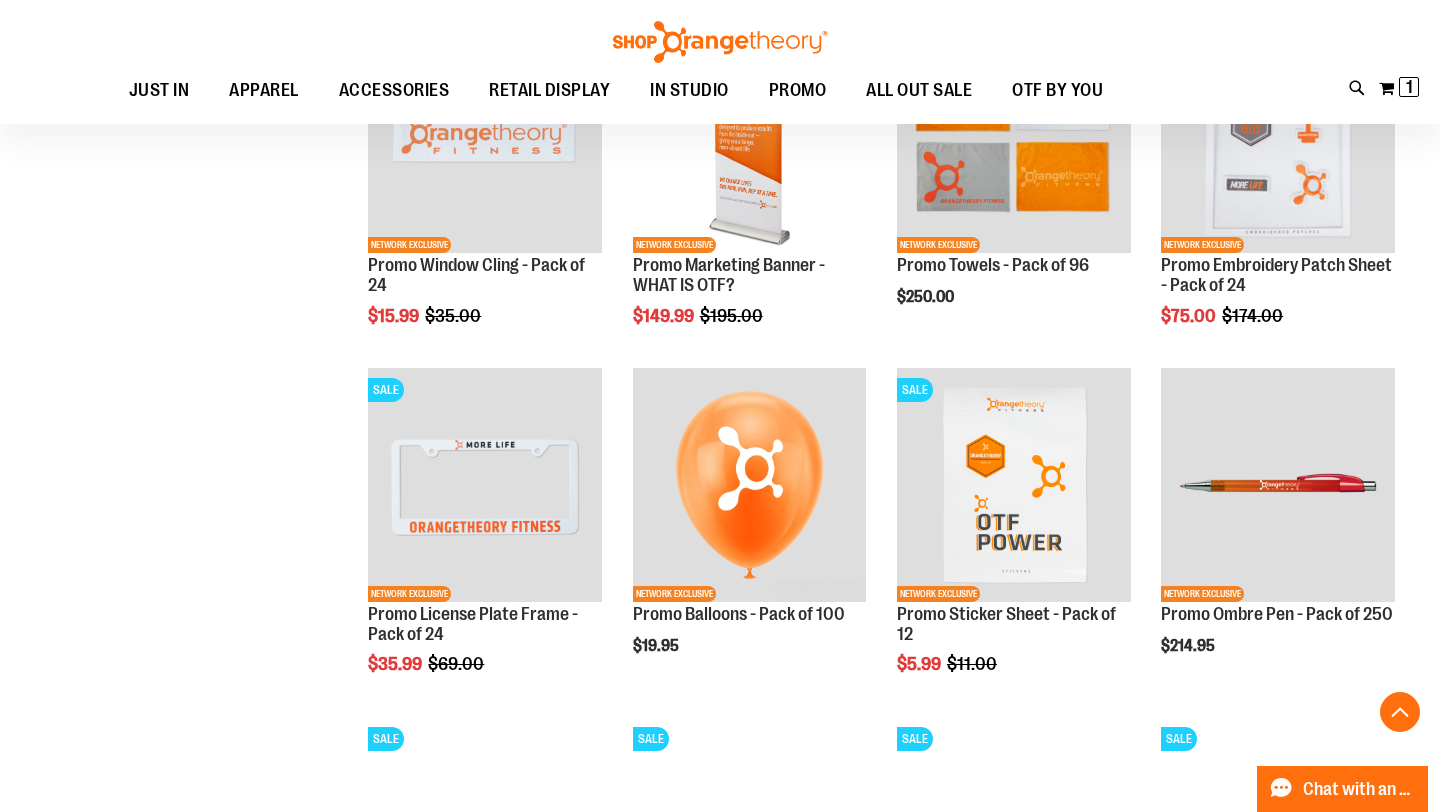 scroll, scrollTop: 1699, scrollLeft: 0, axis: vertical 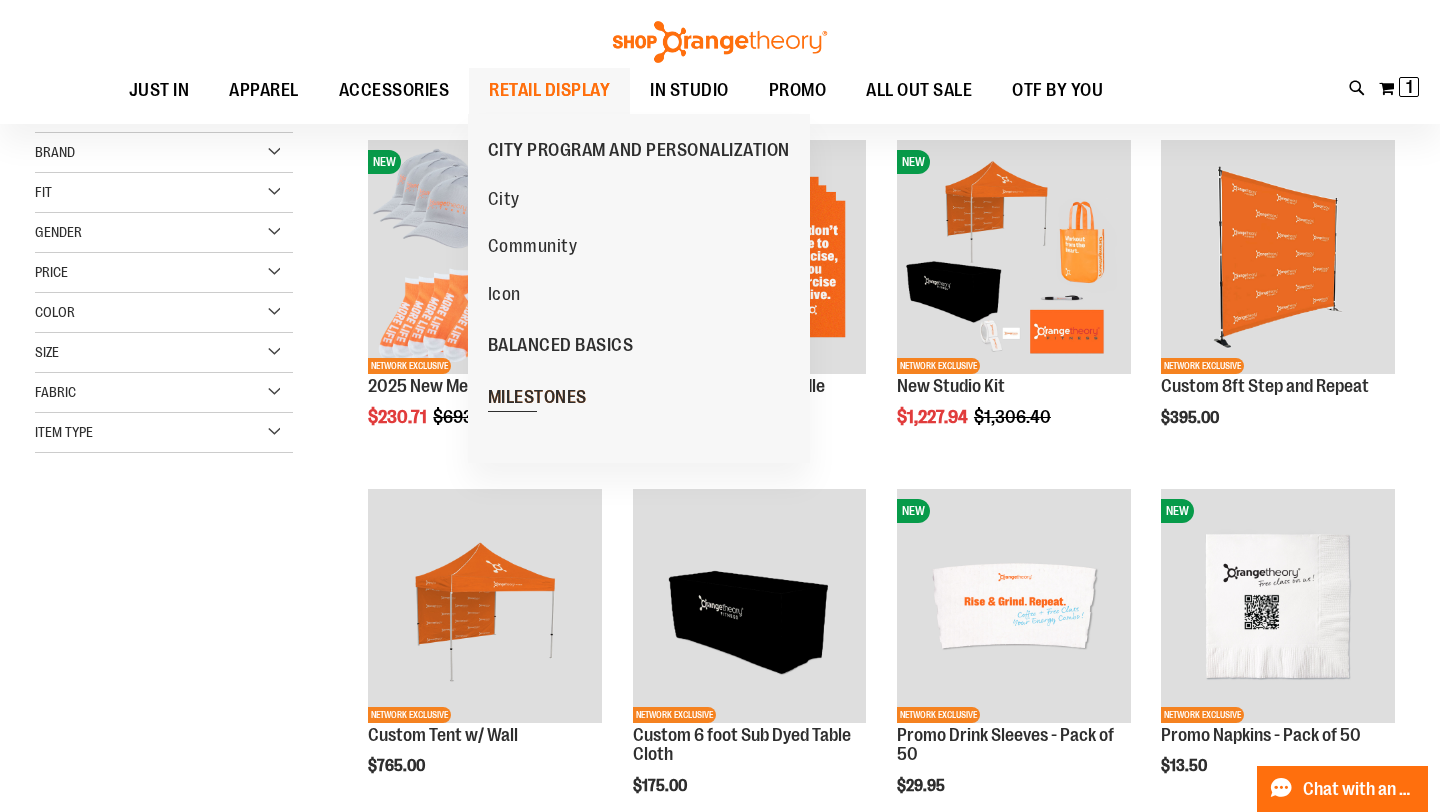 click on "MILESTONES" at bounding box center (537, 399) 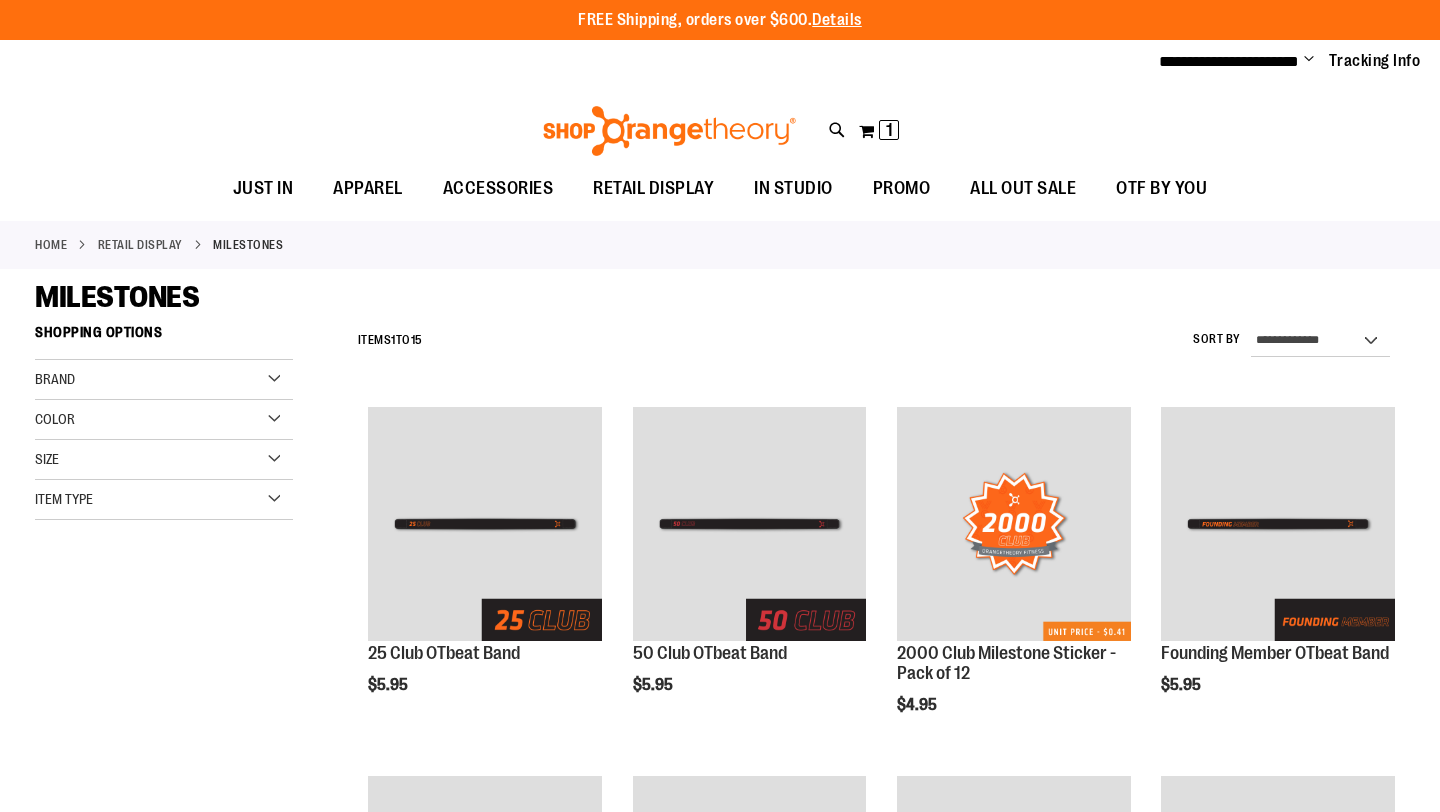 scroll, scrollTop: 0, scrollLeft: 0, axis: both 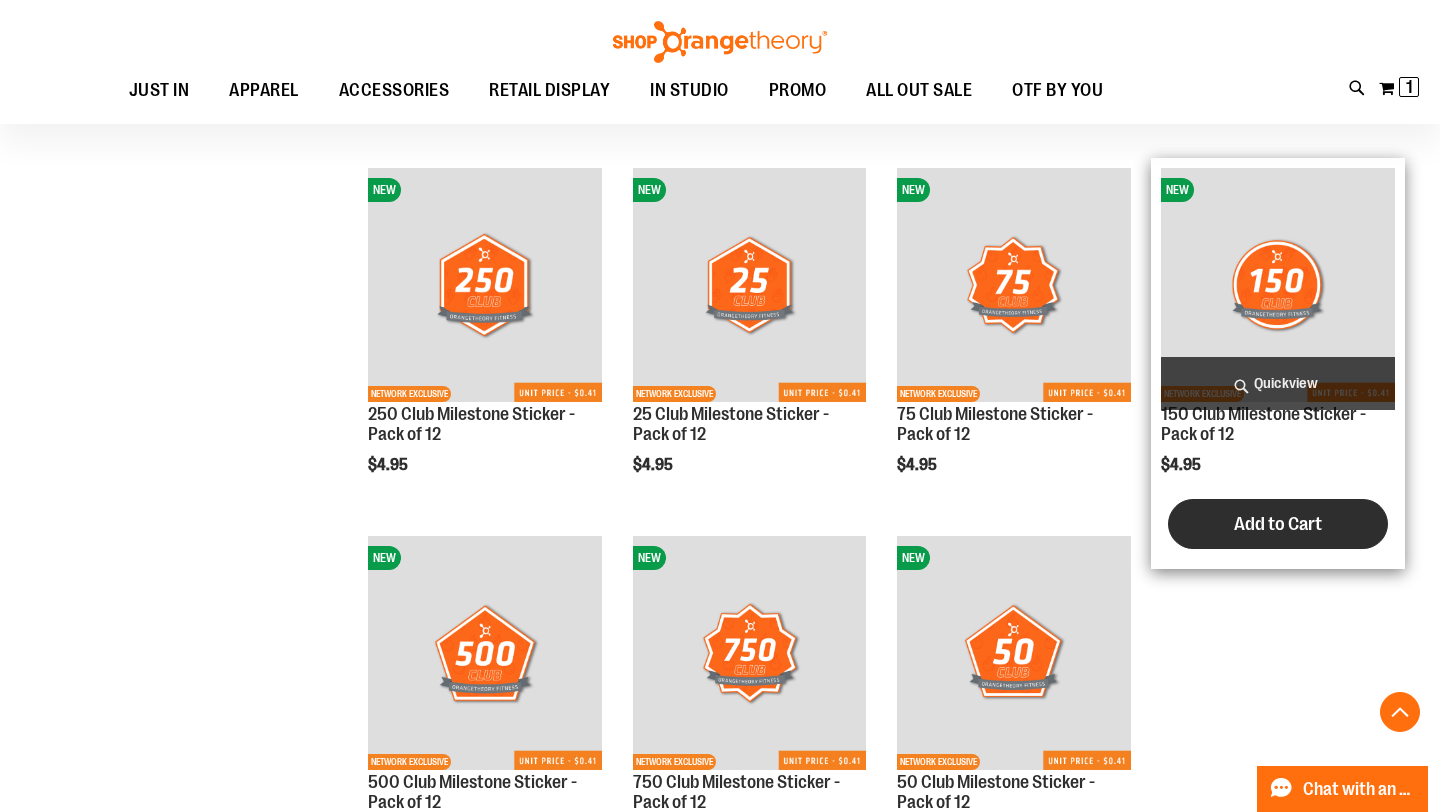 type on "**********" 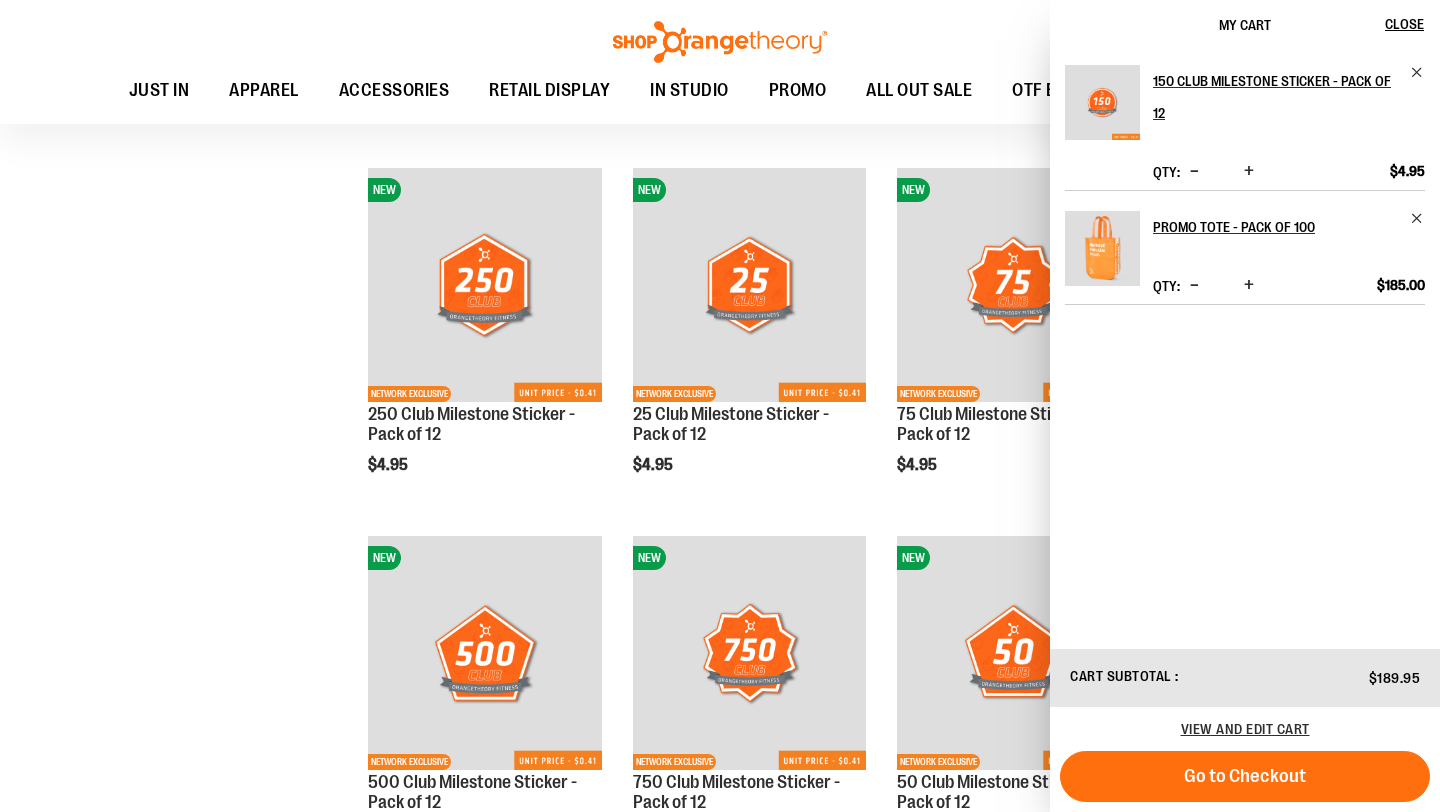 click at bounding box center [1249, 171] 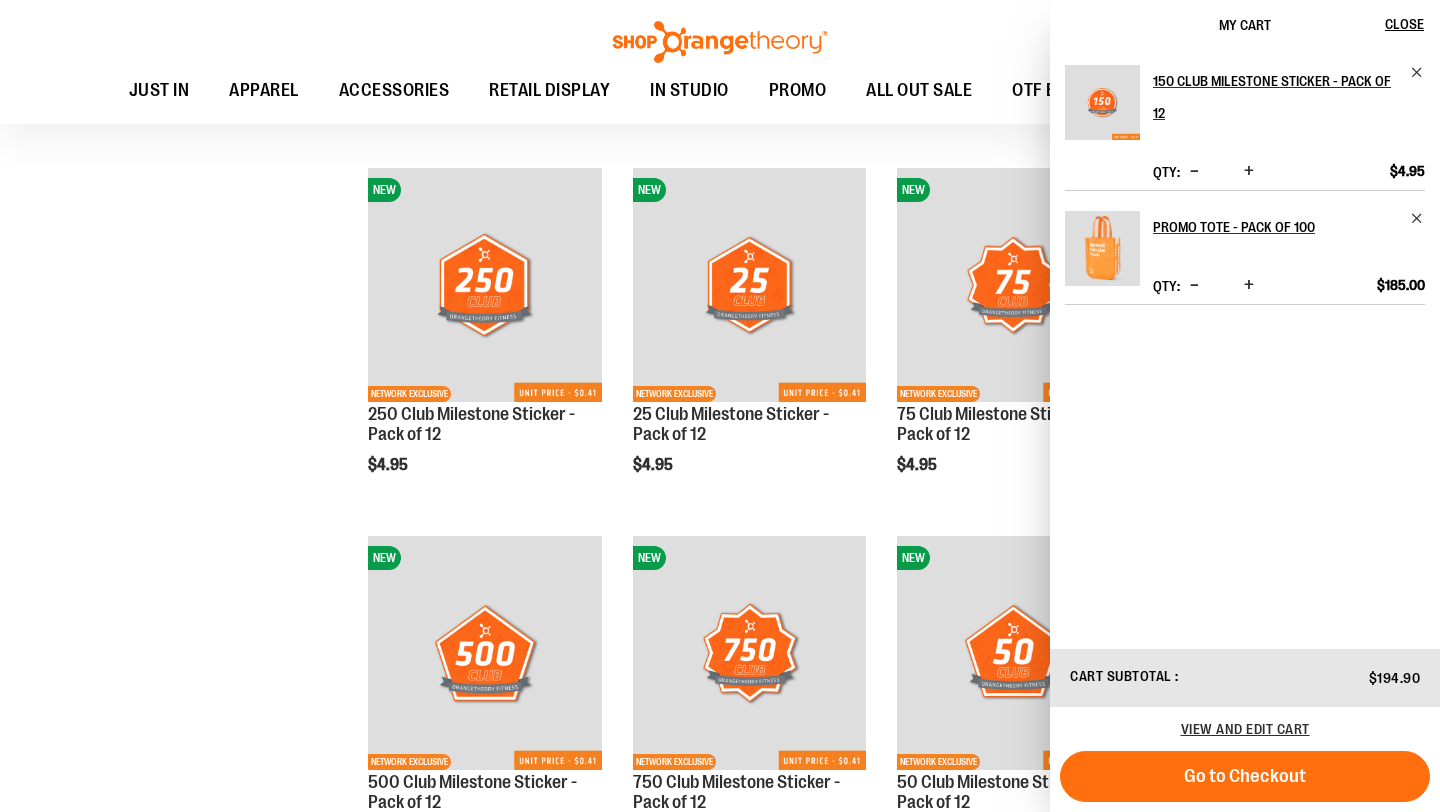 click at bounding box center [1249, 171] 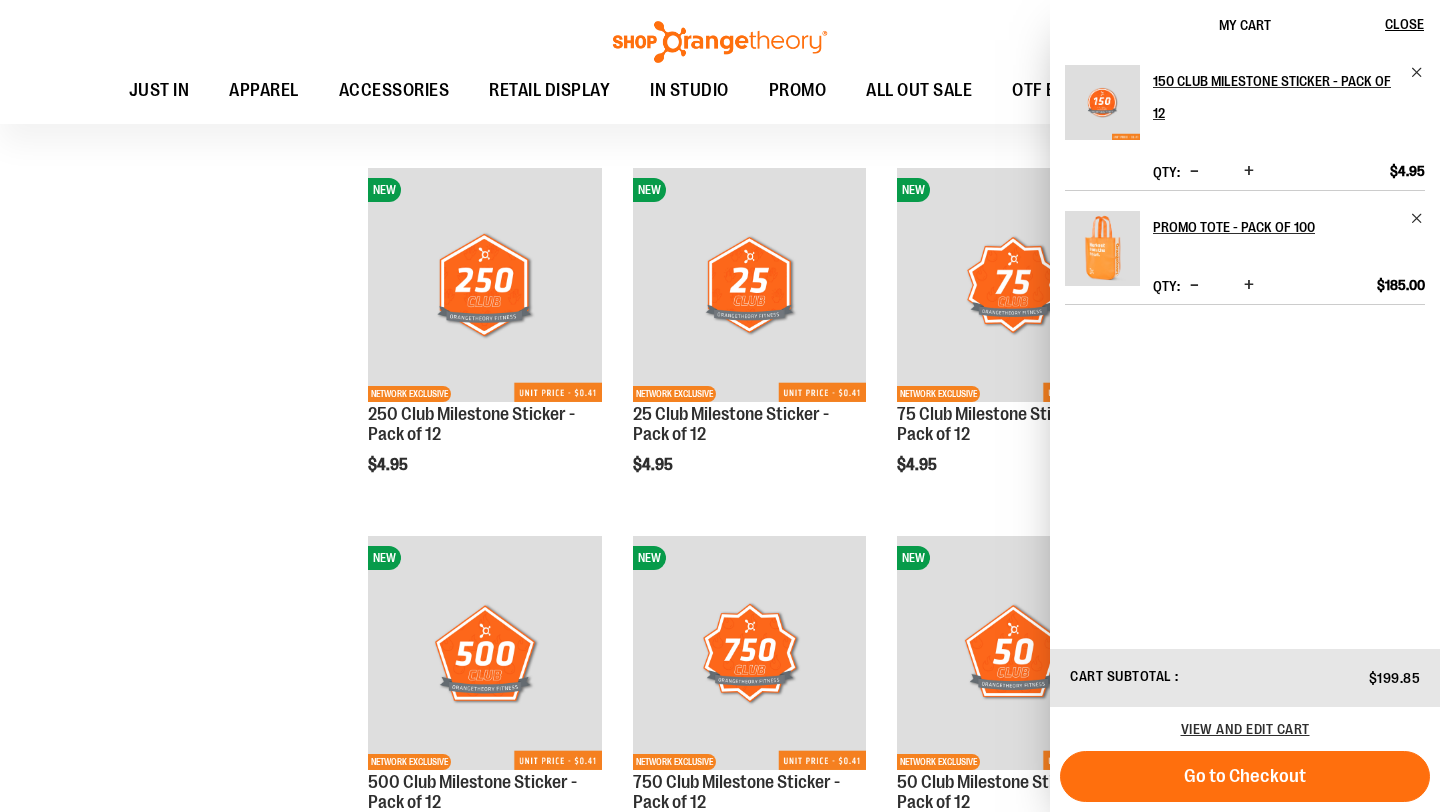 click at bounding box center (1249, 171) 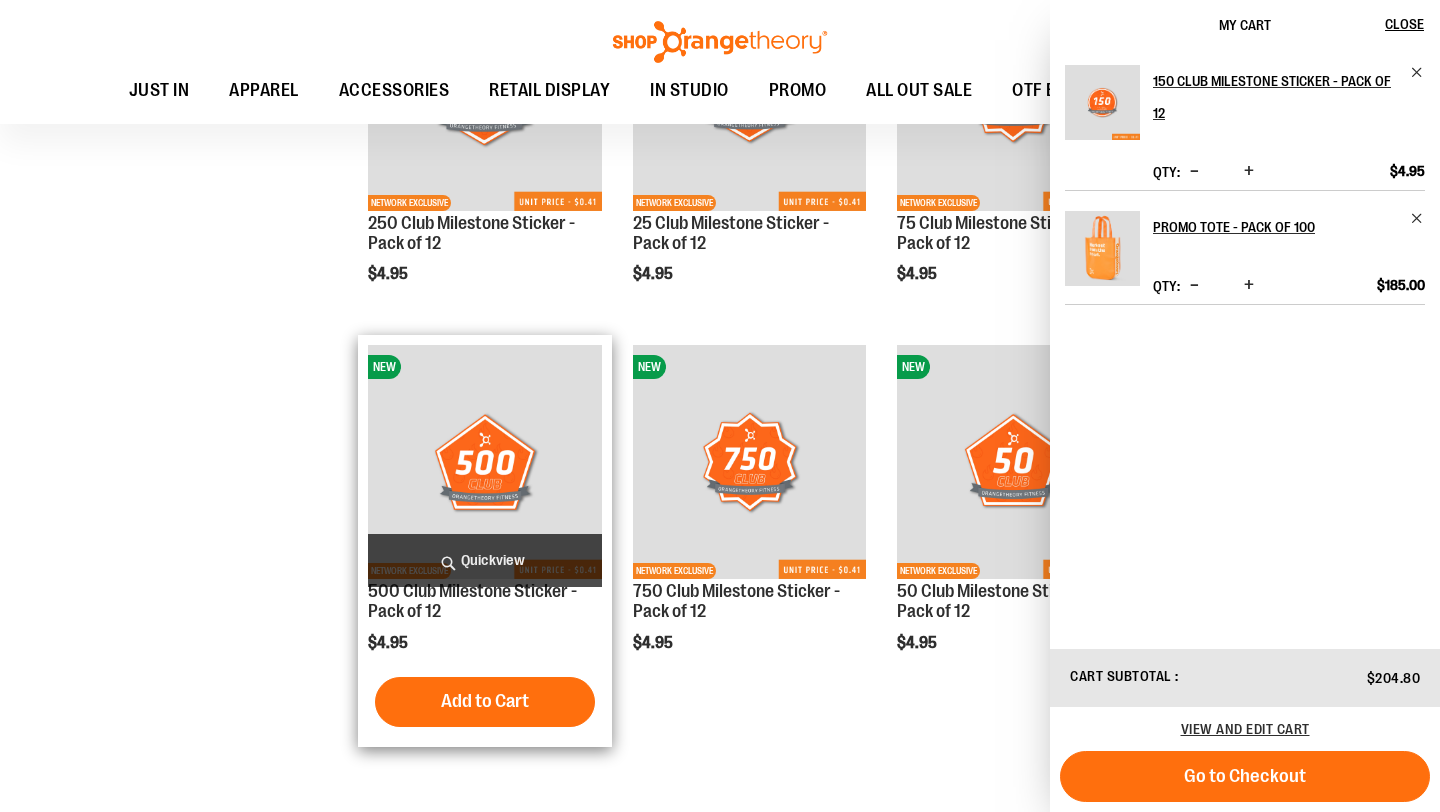 scroll, scrollTop: 1158, scrollLeft: 0, axis: vertical 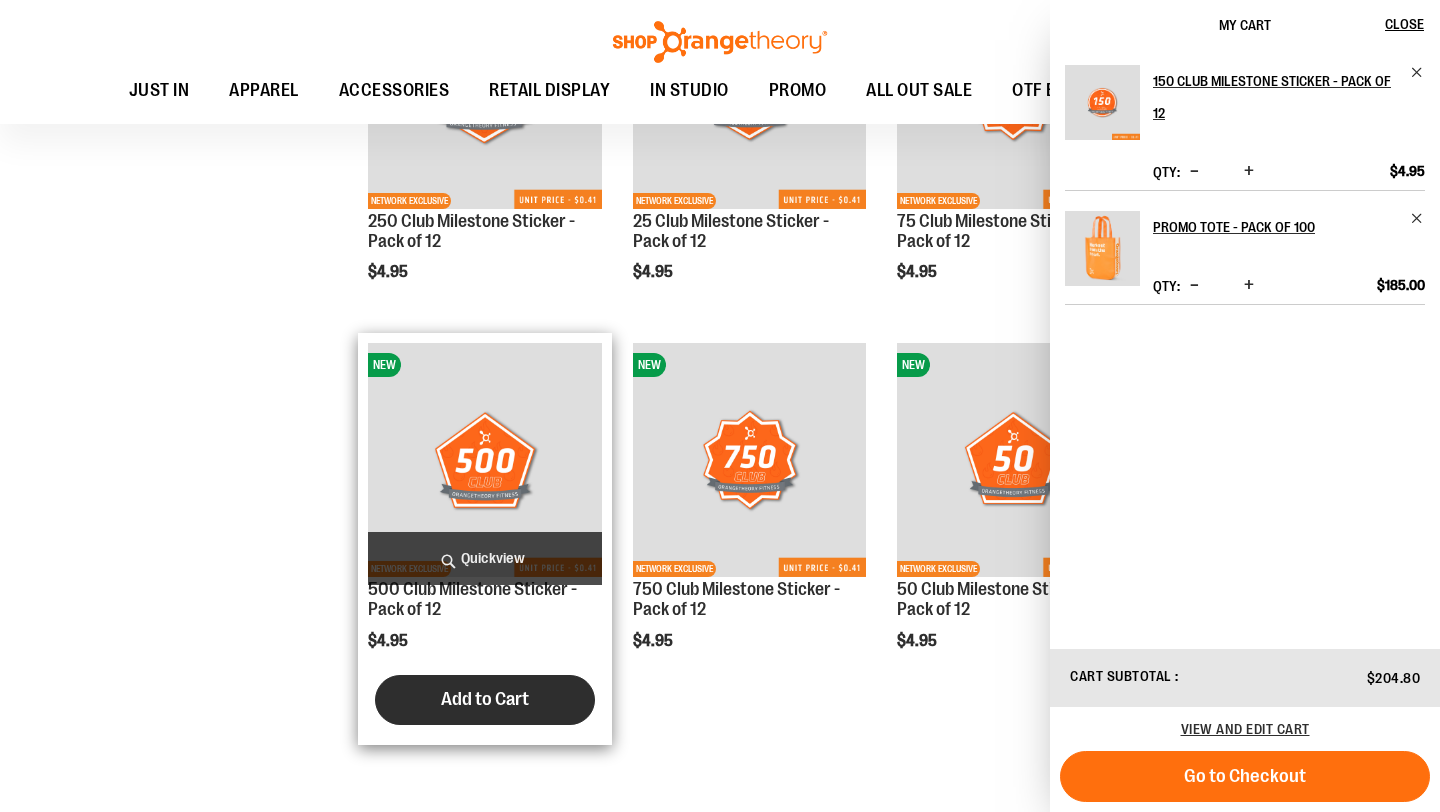 click on "Add to Cart" at bounding box center (485, 699) 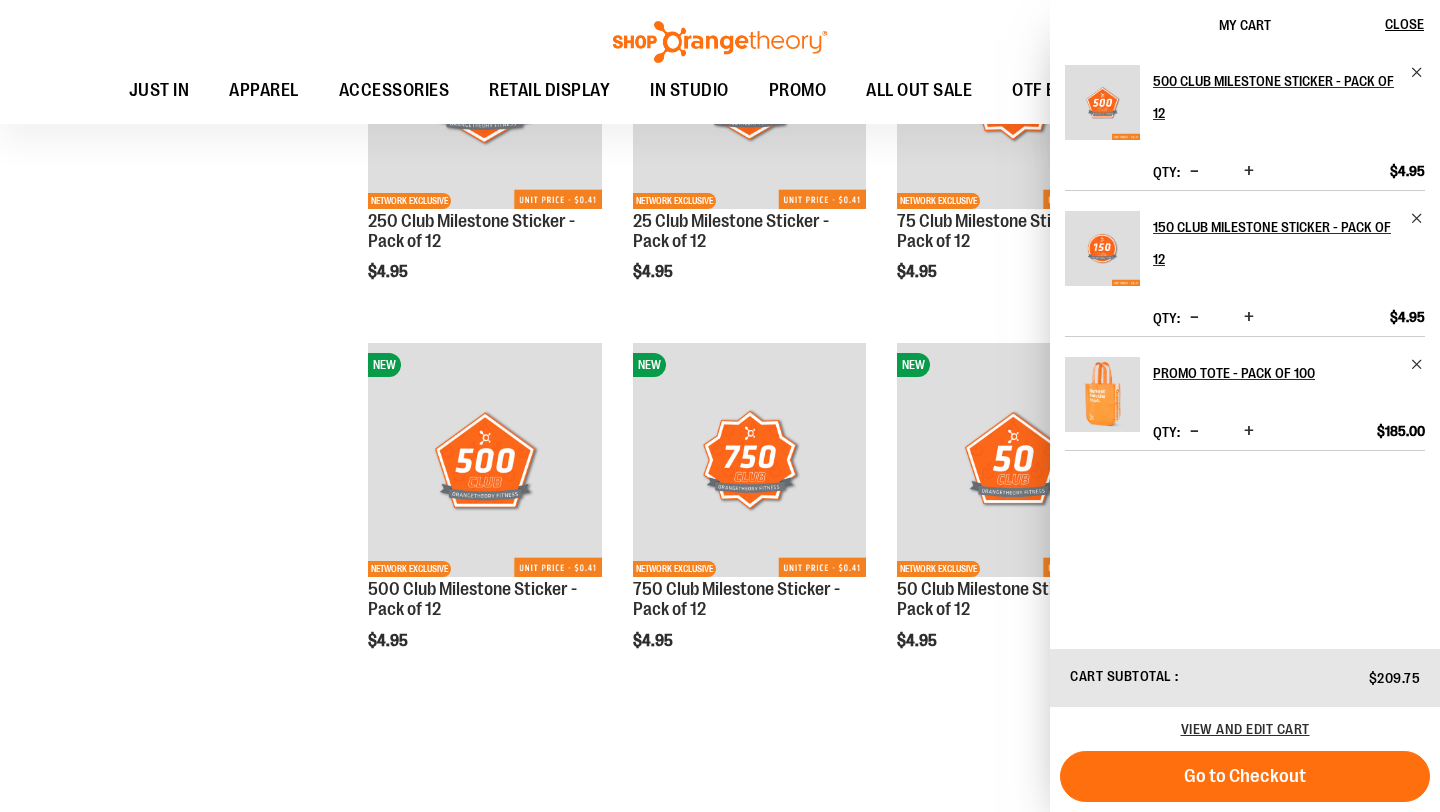 click at bounding box center (1249, 171) 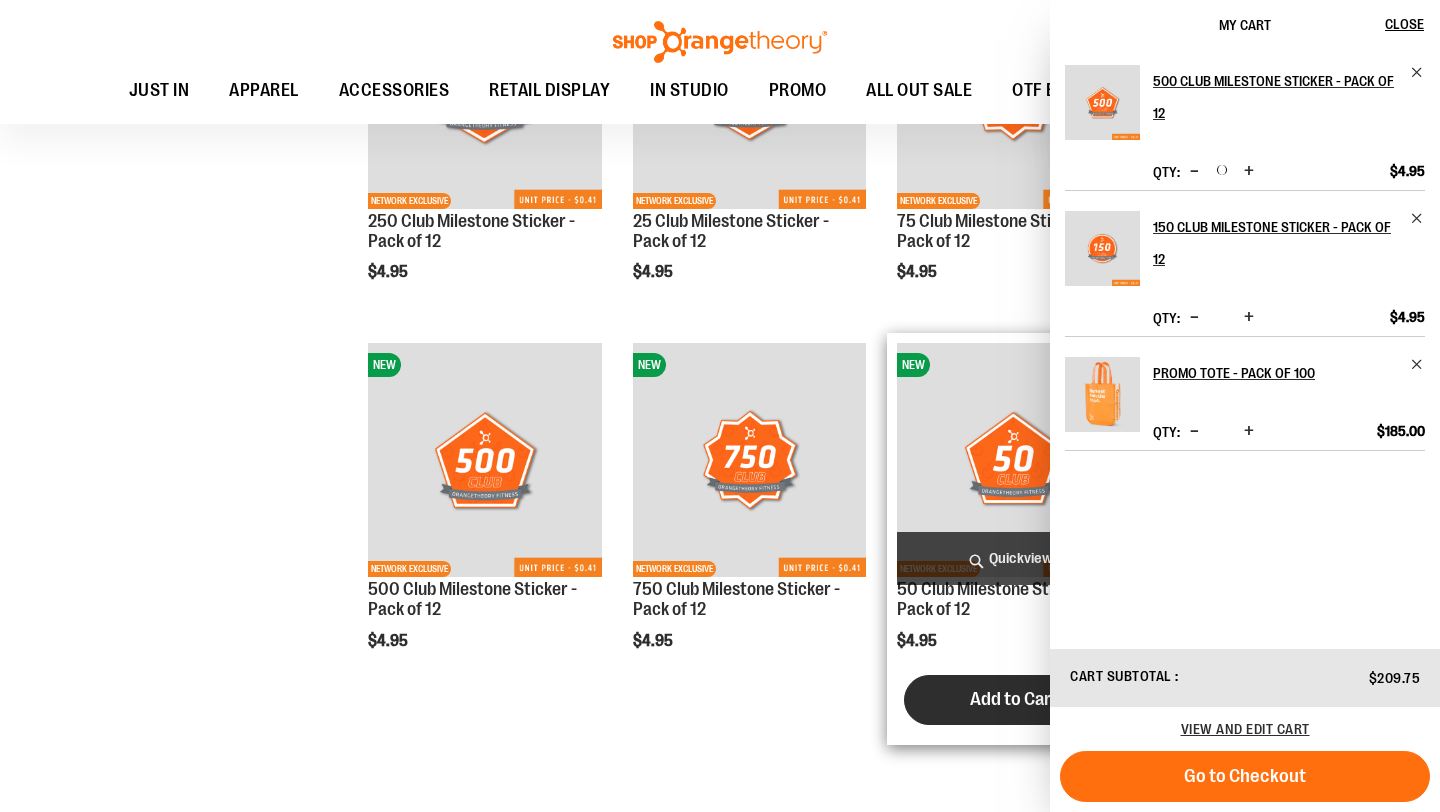 click on "Add to Cart" at bounding box center [1014, 699] 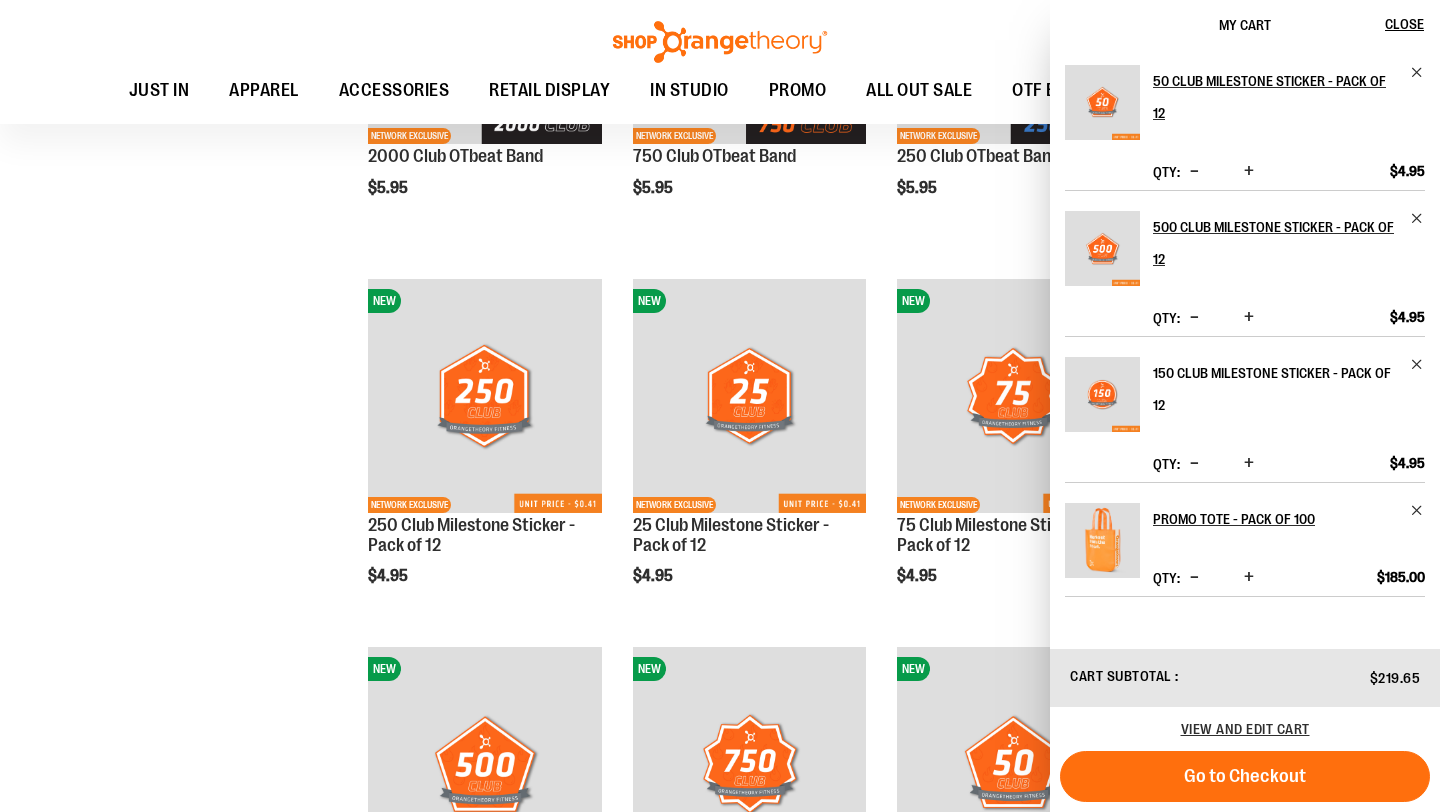 scroll, scrollTop: 848, scrollLeft: 0, axis: vertical 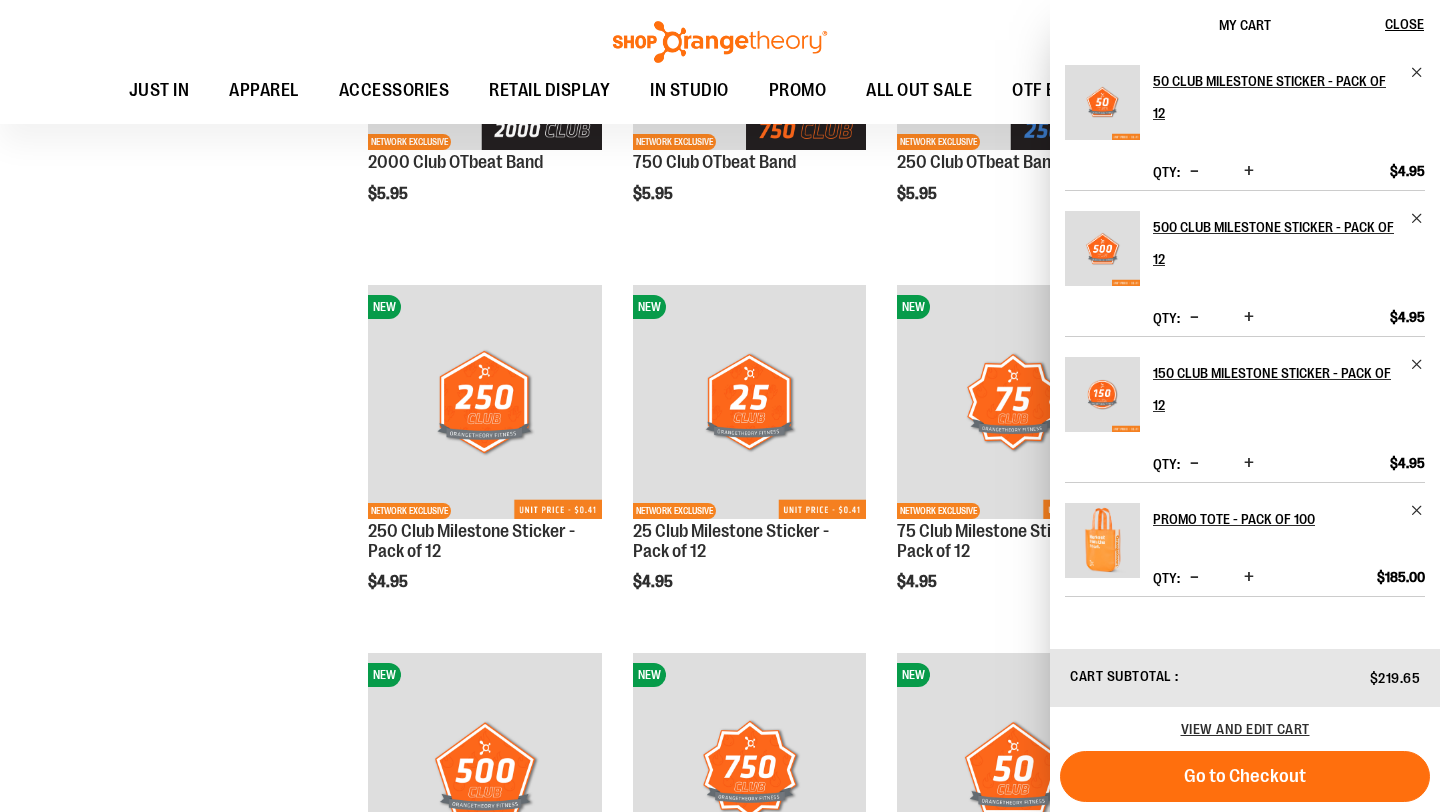click at bounding box center [1249, 171] 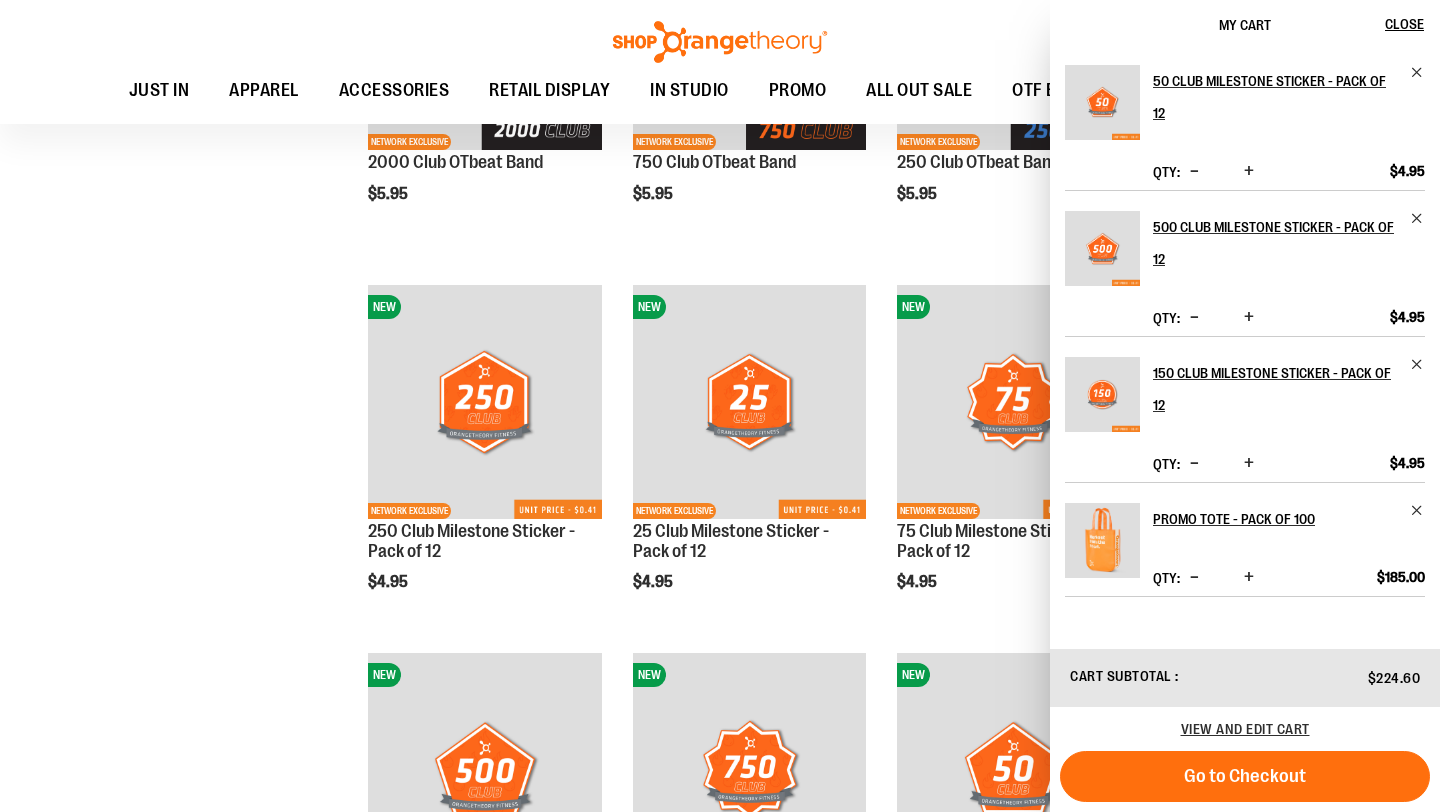 click at bounding box center [1249, 171] 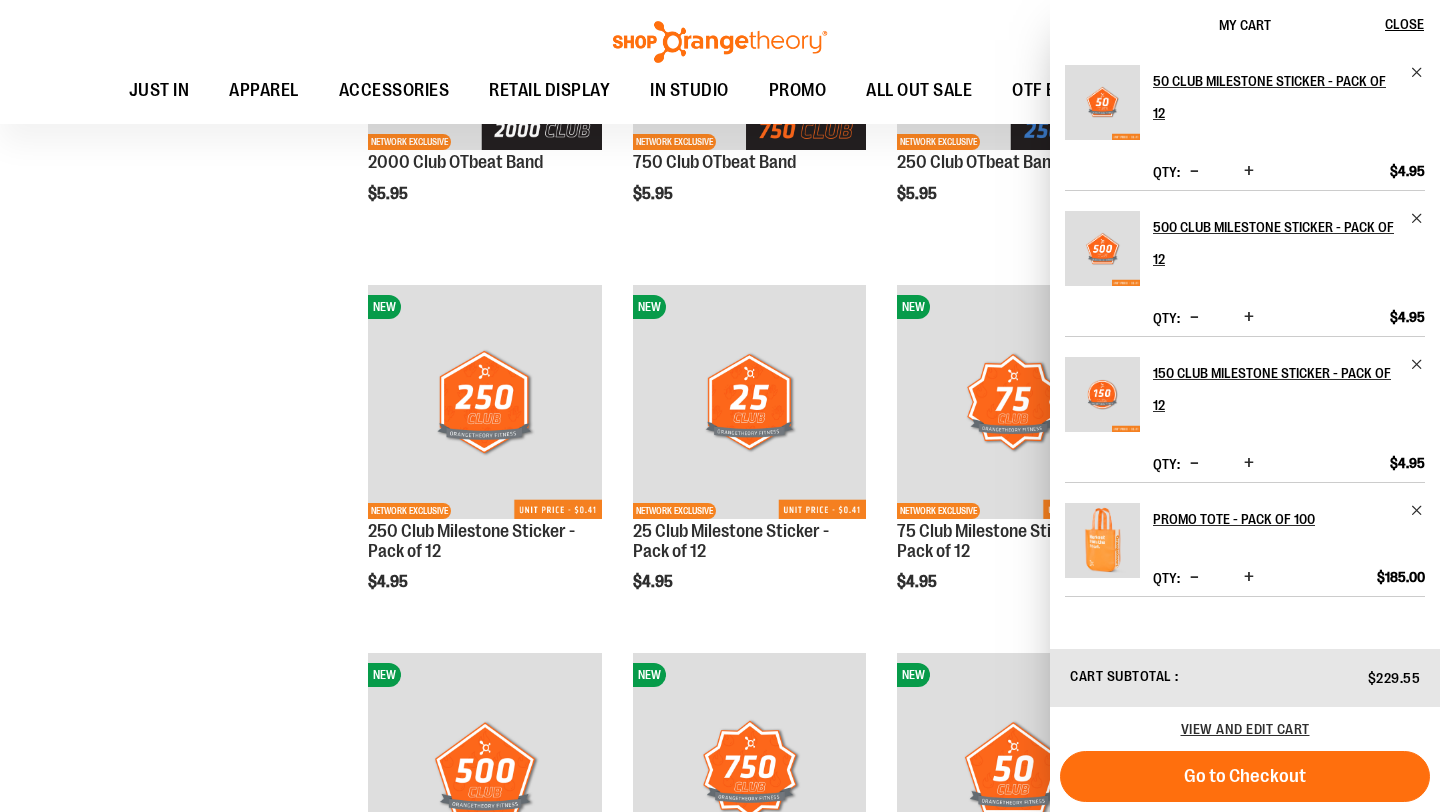 click at bounding box center [1249, 171] 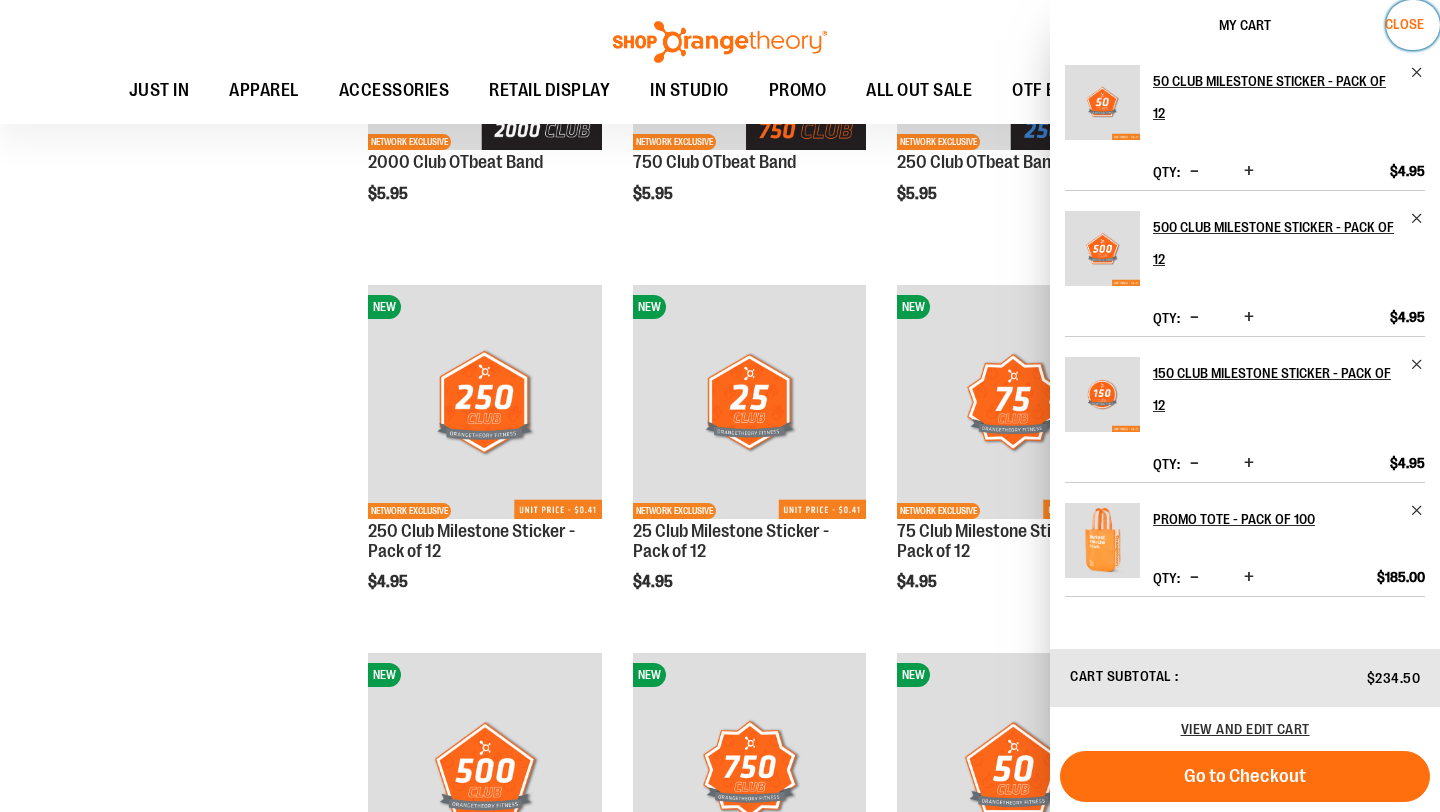 click on "Close" at bounding box center [1404, 24] 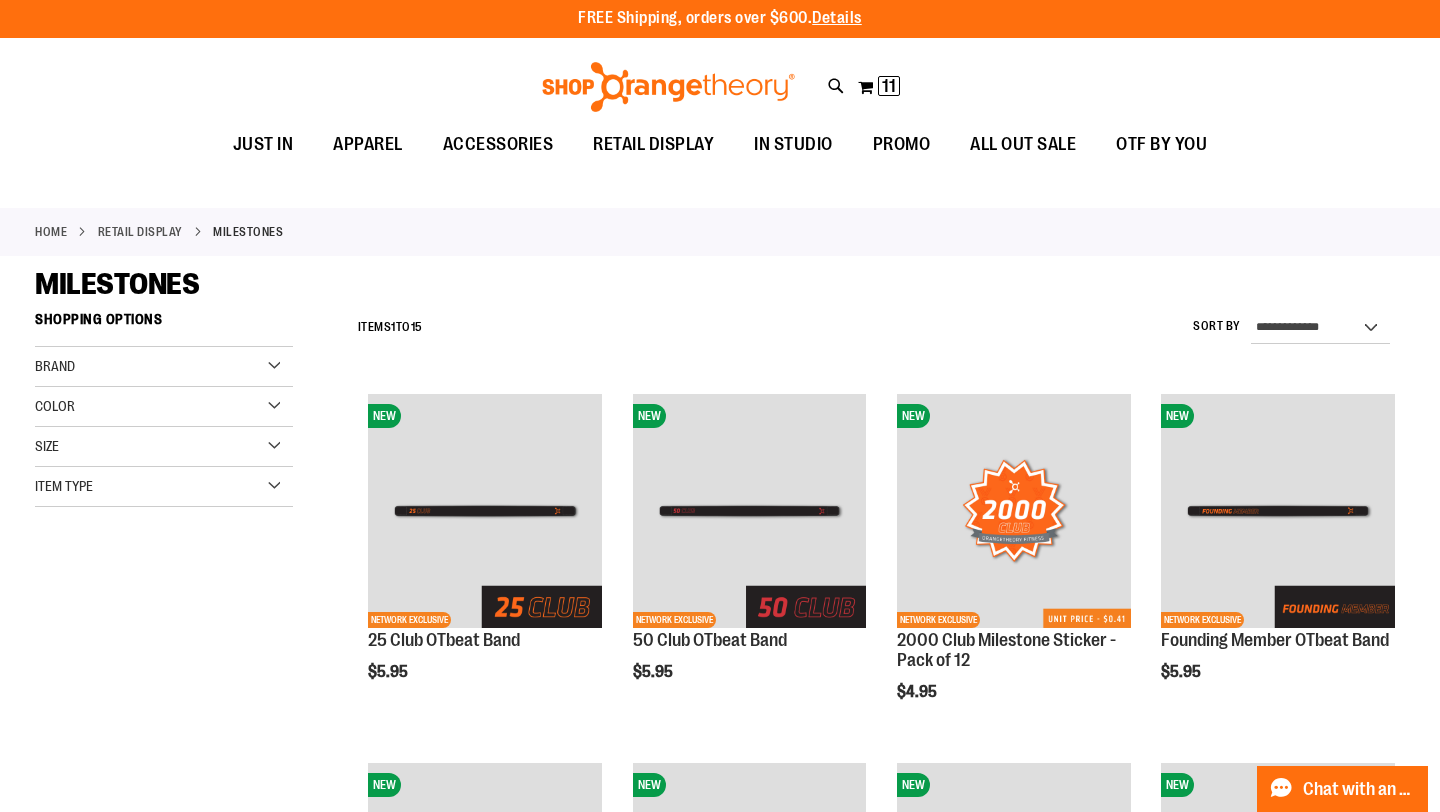 scroll, scrollTop: 0, scrollLeft: 0, axis: both 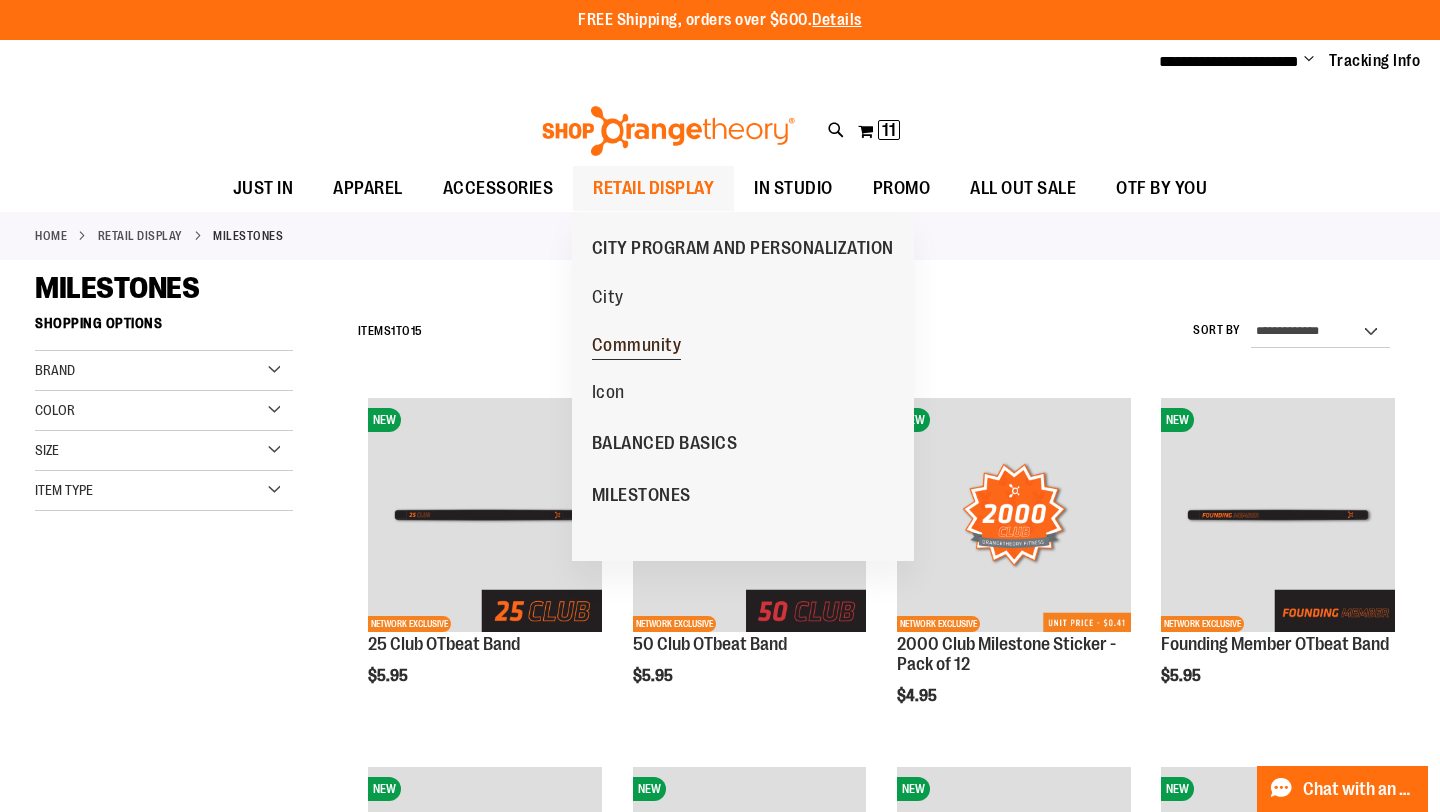 click on "Community" at bounding box center [637, 347] 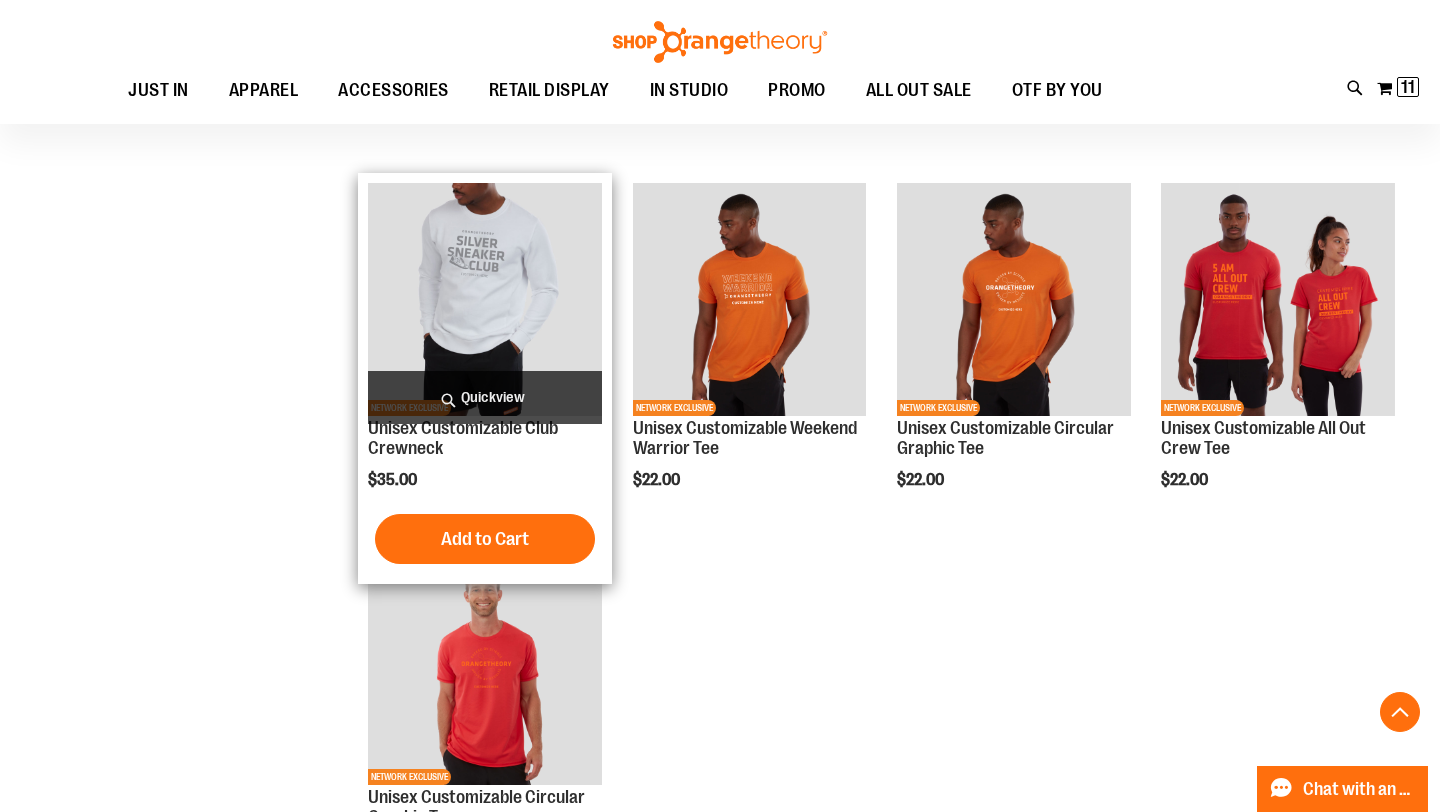 scroll, scrollTop: 580, scrollLeft: 0, axis: vertical 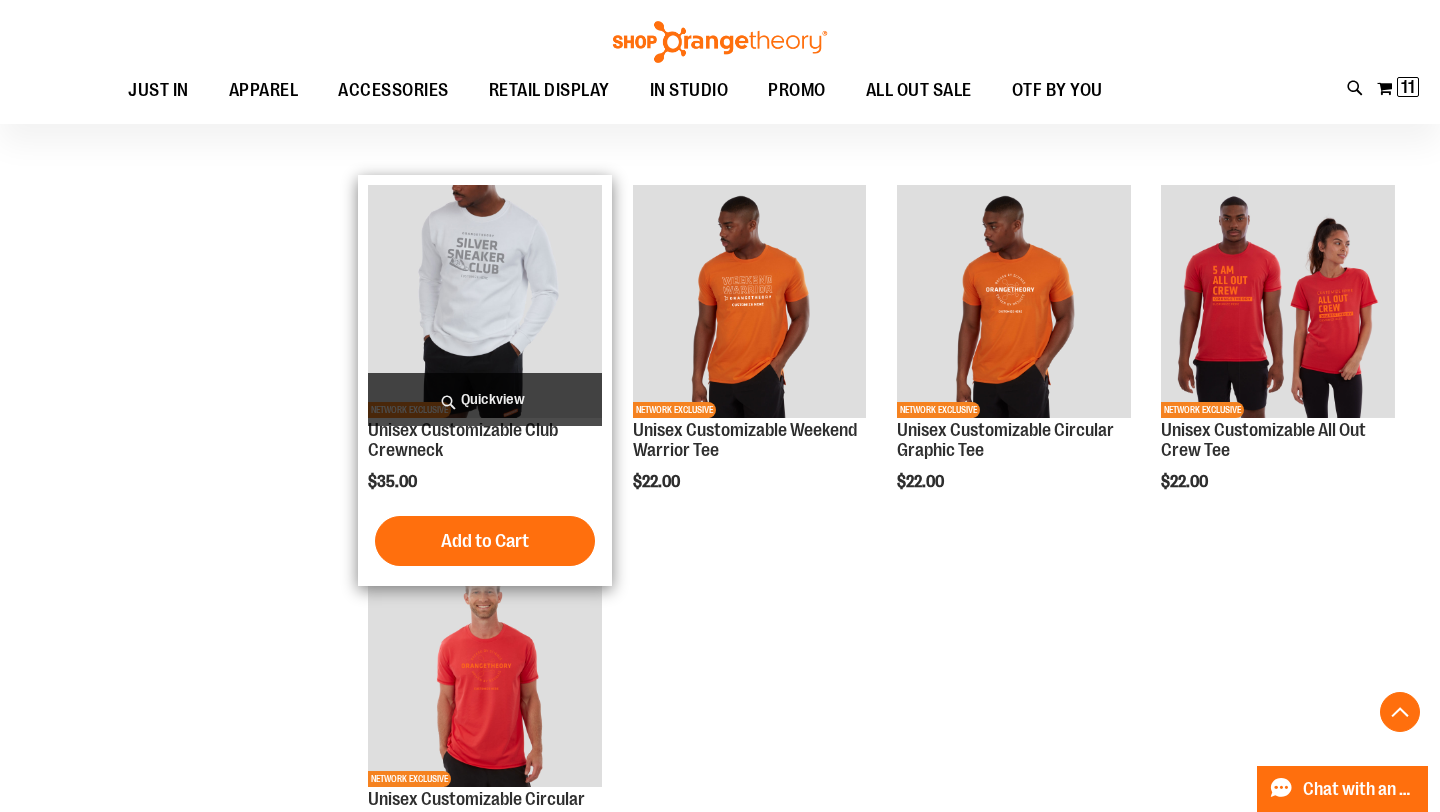 type on "**********" 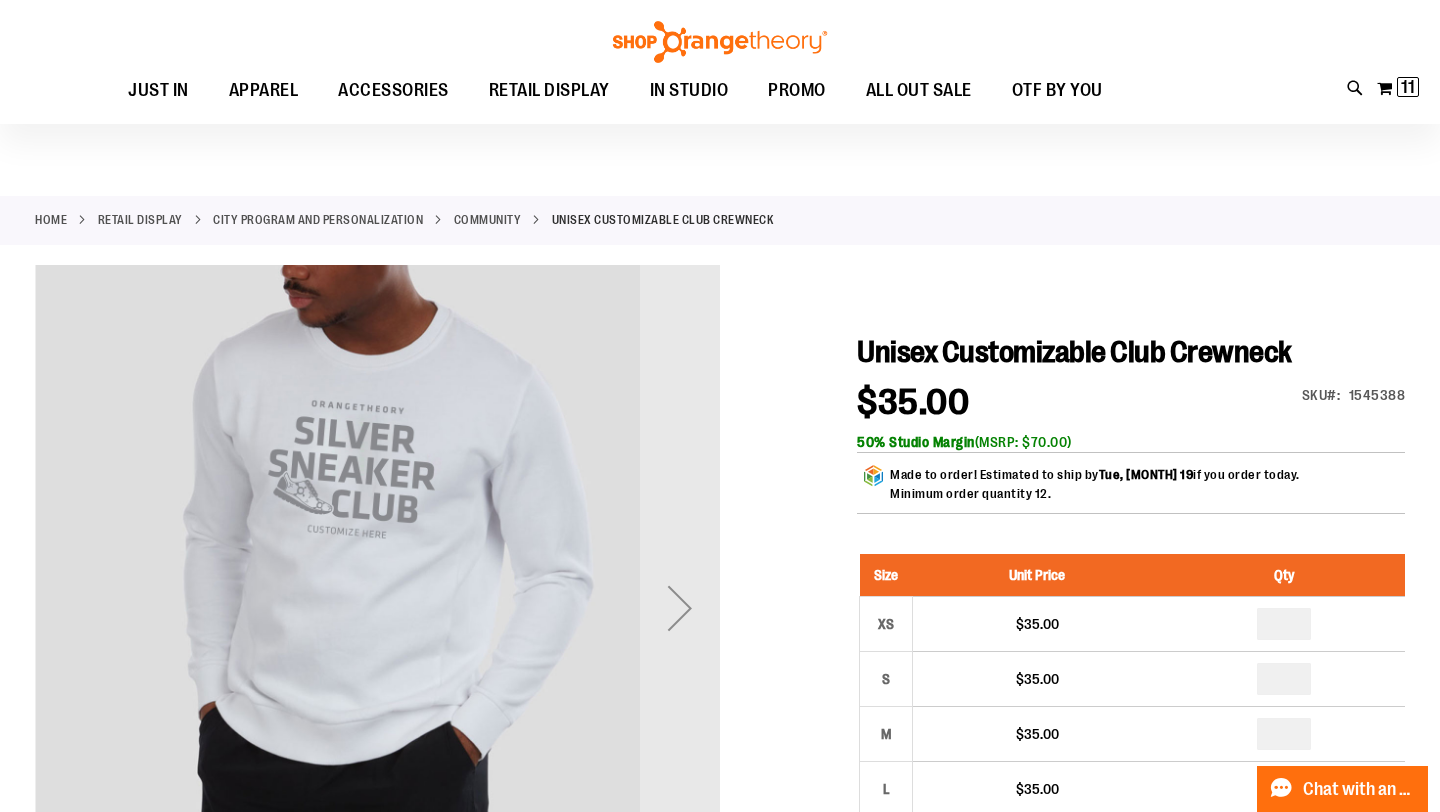 scroll, scrollTop: 16, scrollLeft: 0, axis: vertical 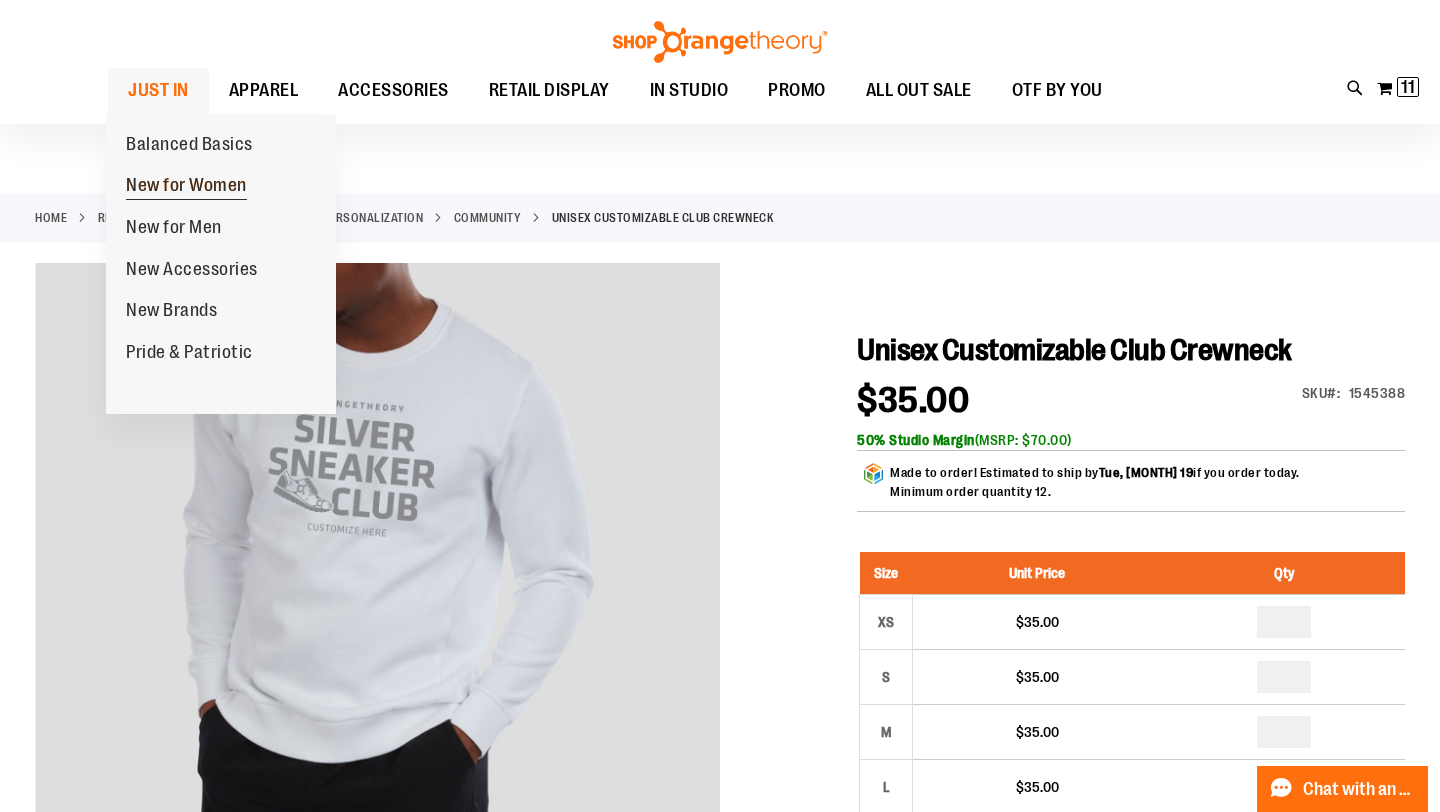type on "**********" 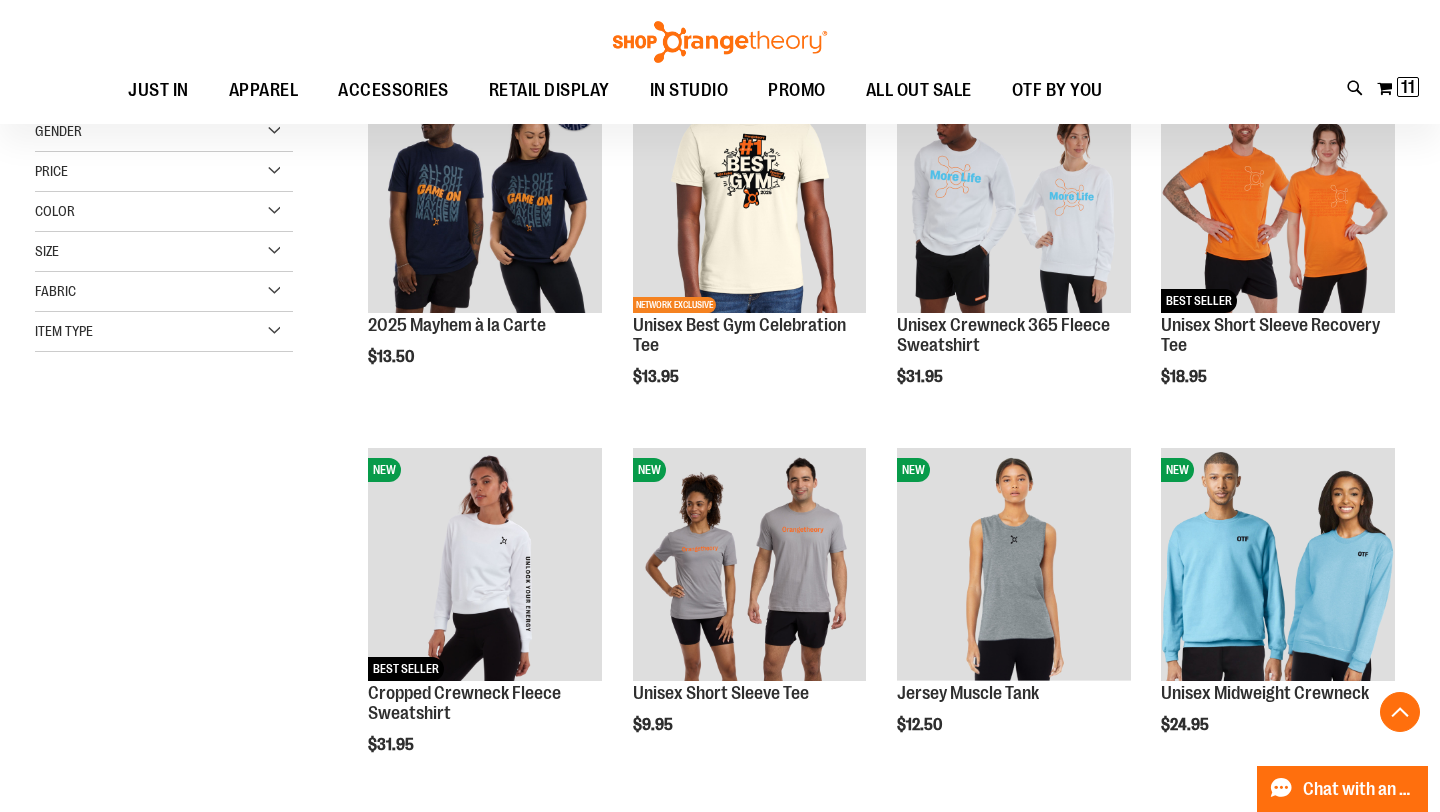 scroll, scrollTop: 325, scrollLeft: 0, axis: vertical 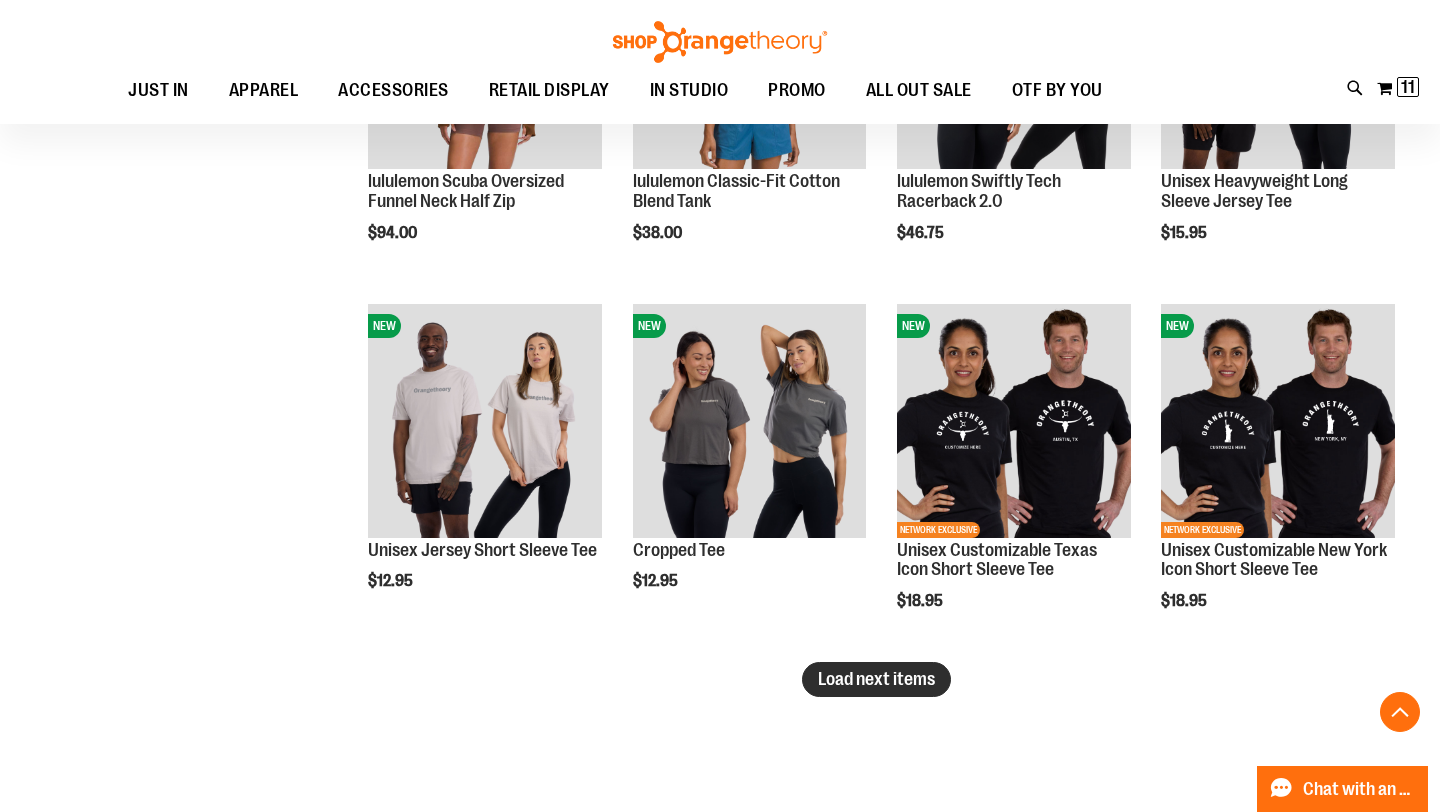 type on "**********" 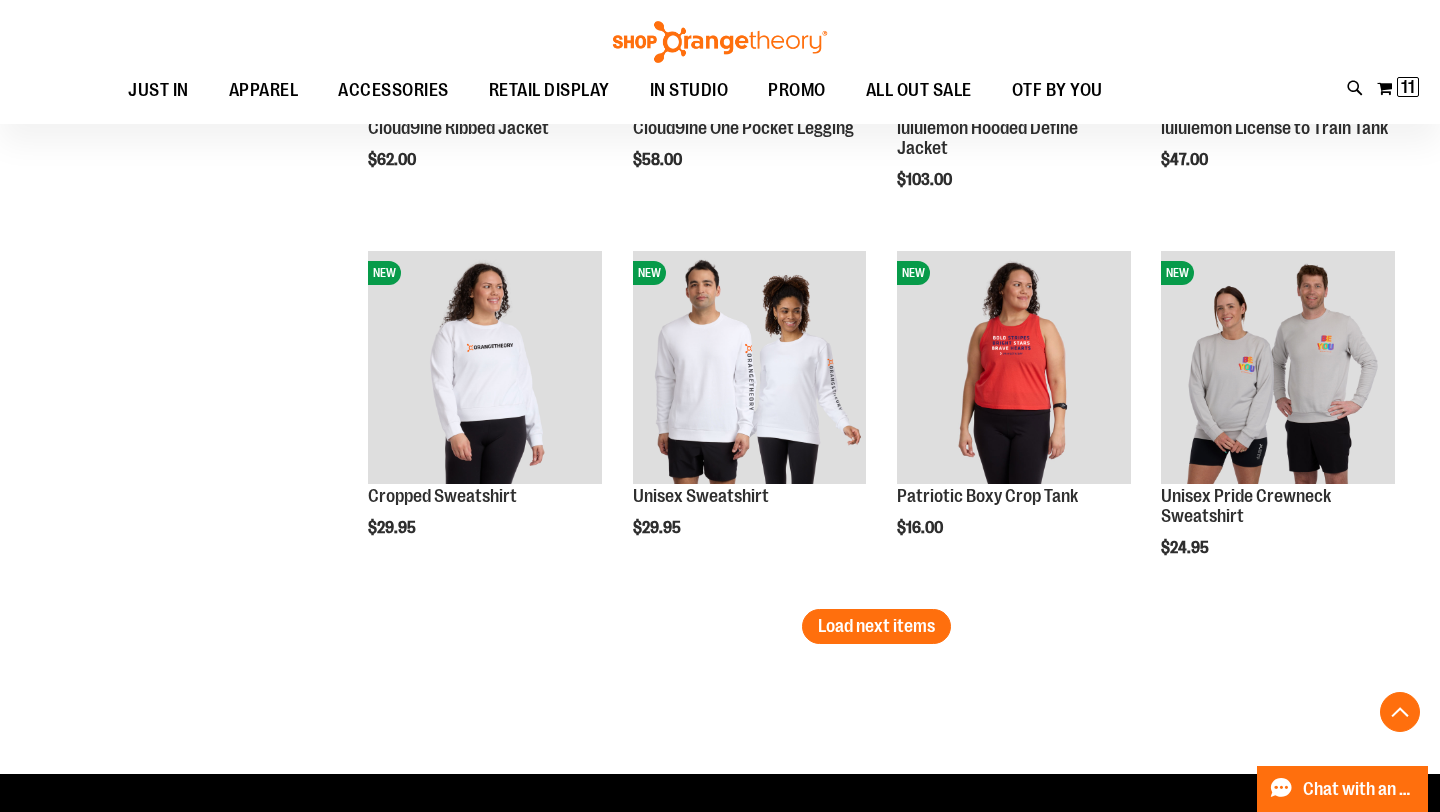 scroll, scrollTop: 4198, scrollLeft: 0, axis: vertical 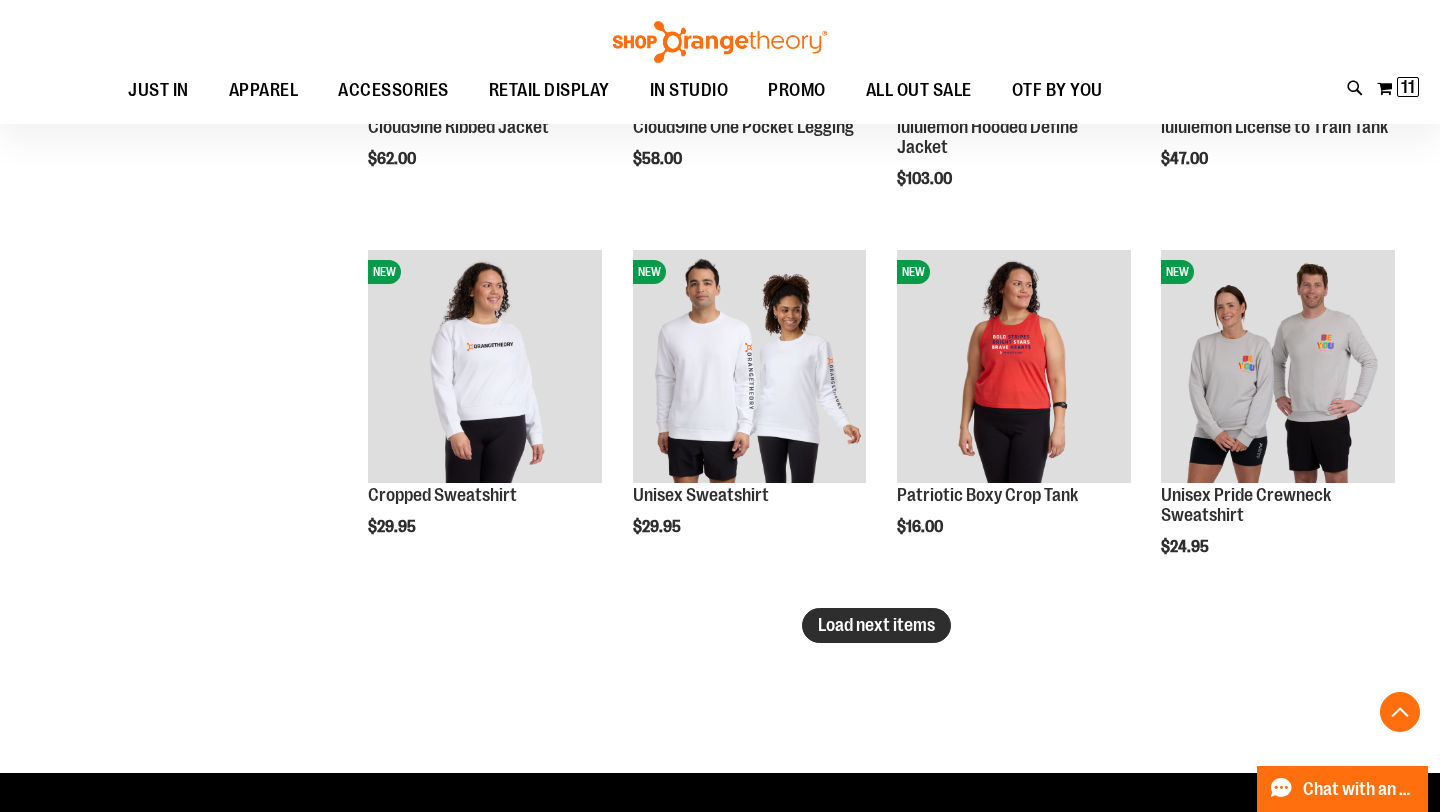 click on "Load next items" at bounding box center [876, 625] 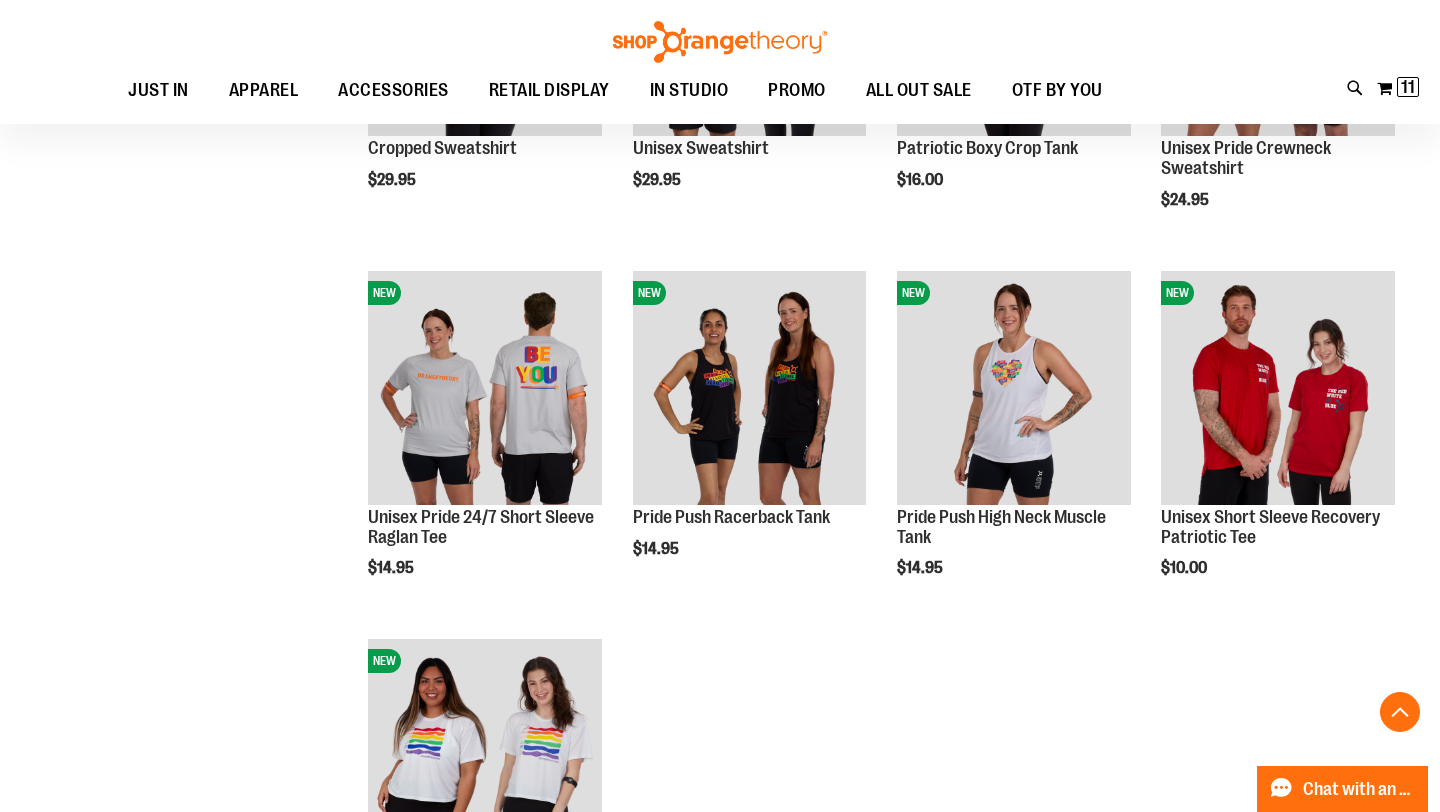 scroll, scrollTop: 4643, scrollLeft: 0, axis: vertical 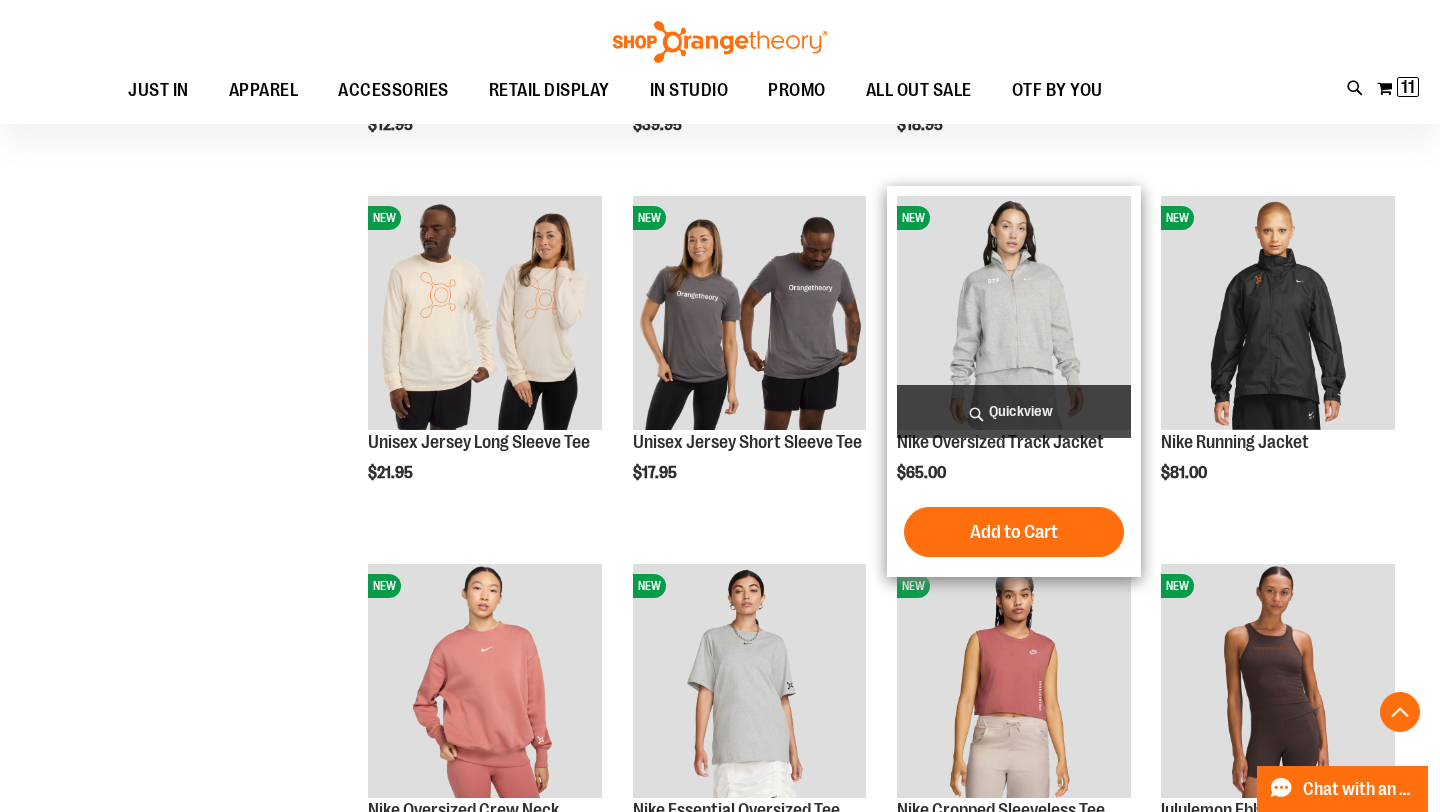 click at bounding box center (1014, 313) 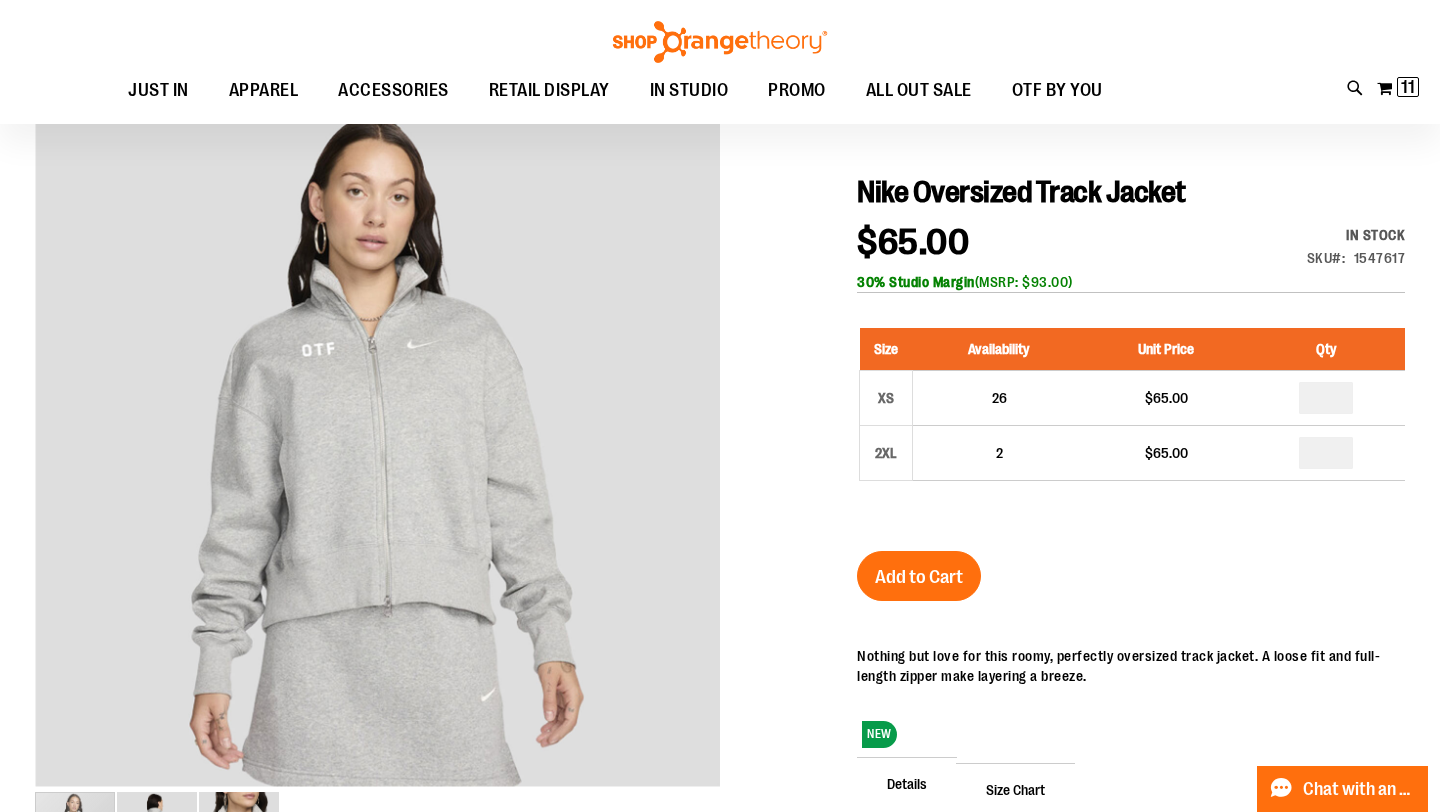 scroll, scrollTop: 0, scrollLeft: 0, axis: both 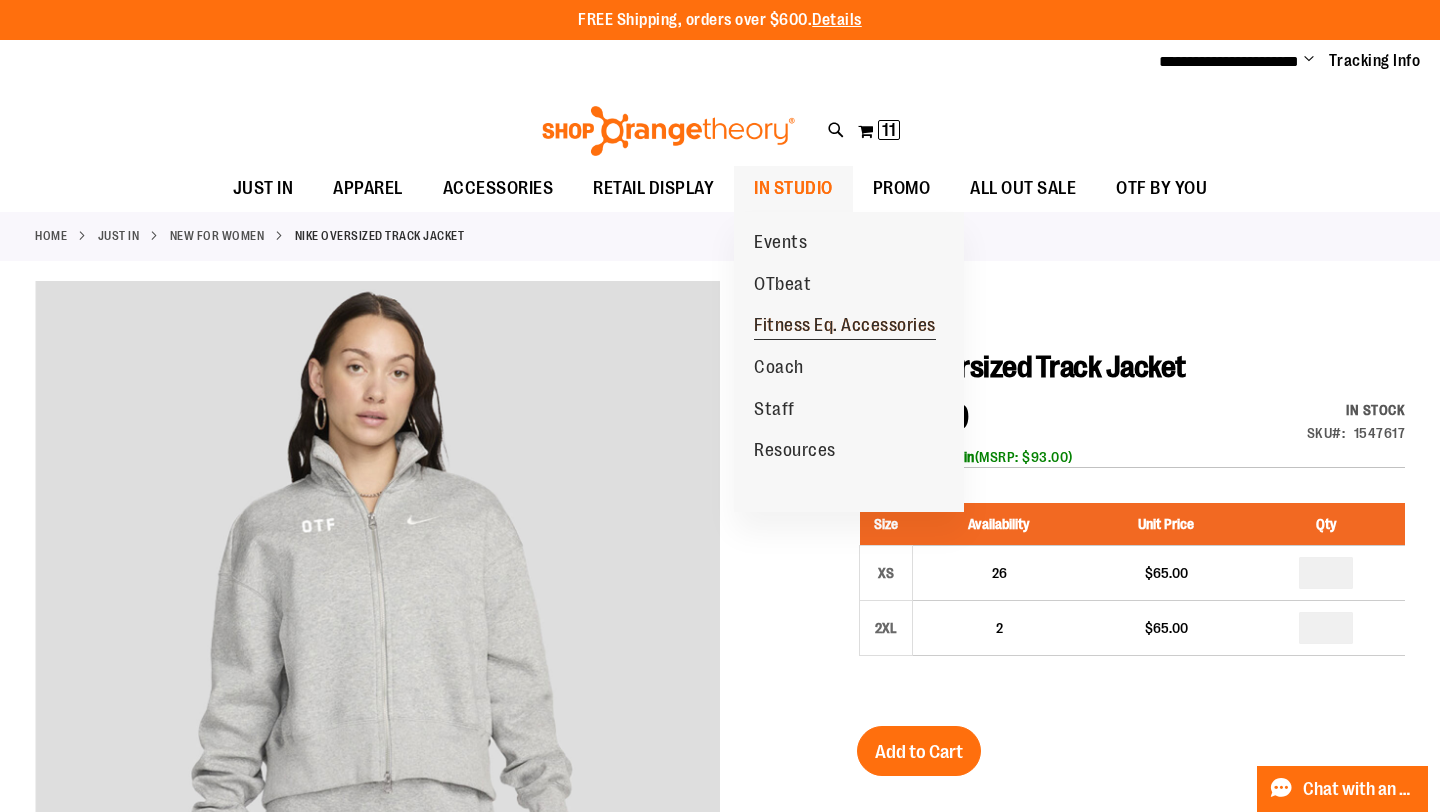type on "**********" 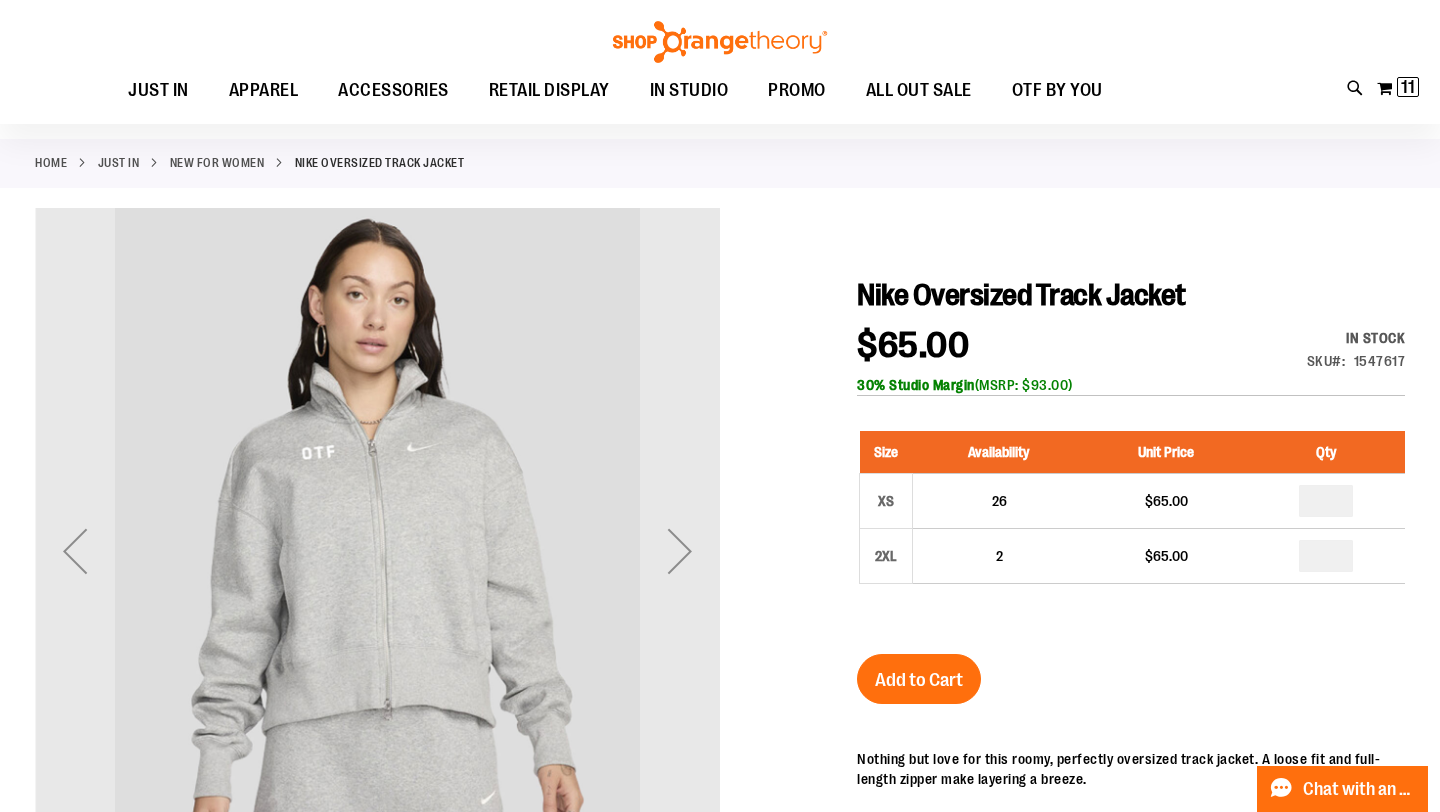 scroll, scrollTop: 75, scrollLeft: 0, axis: vertical 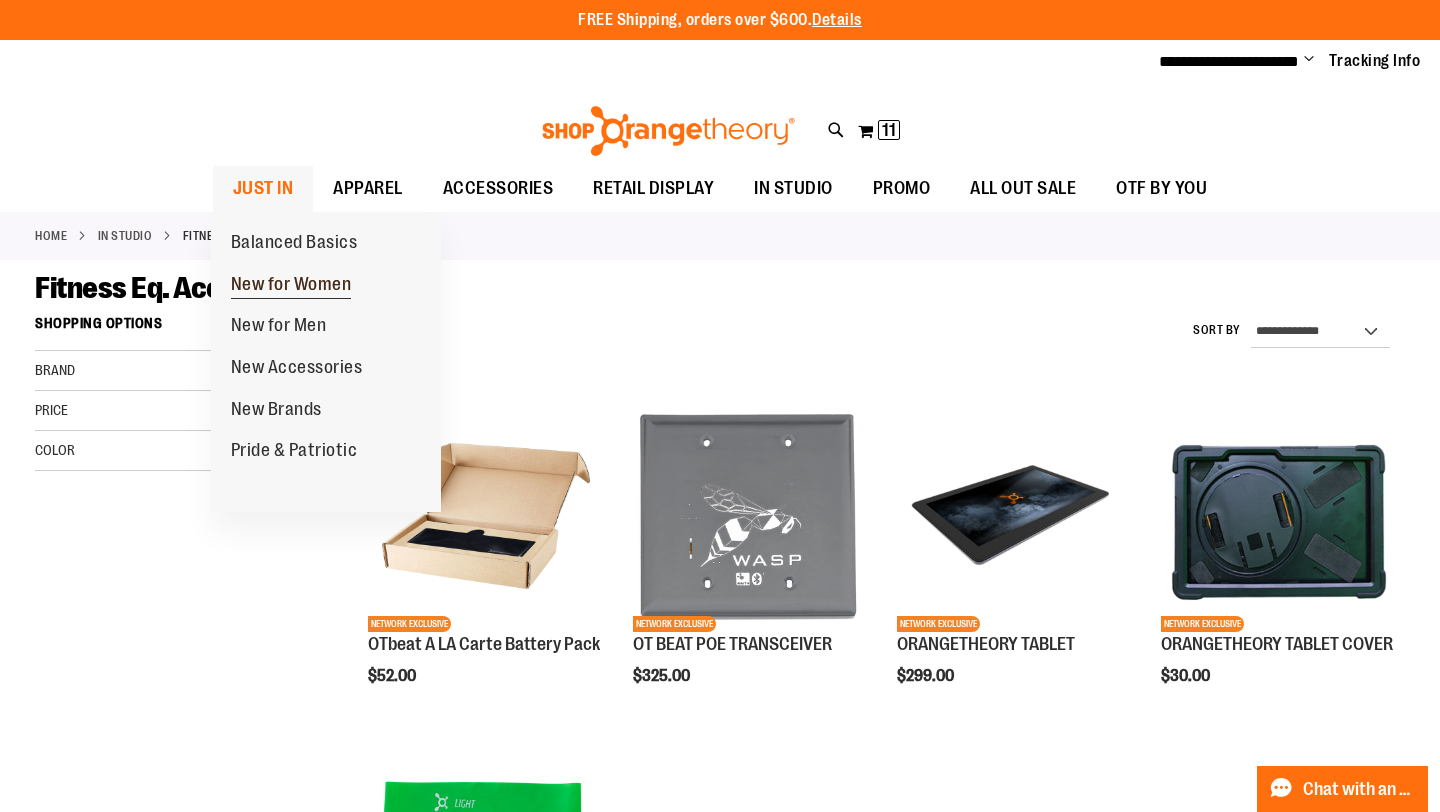 type on "**********" 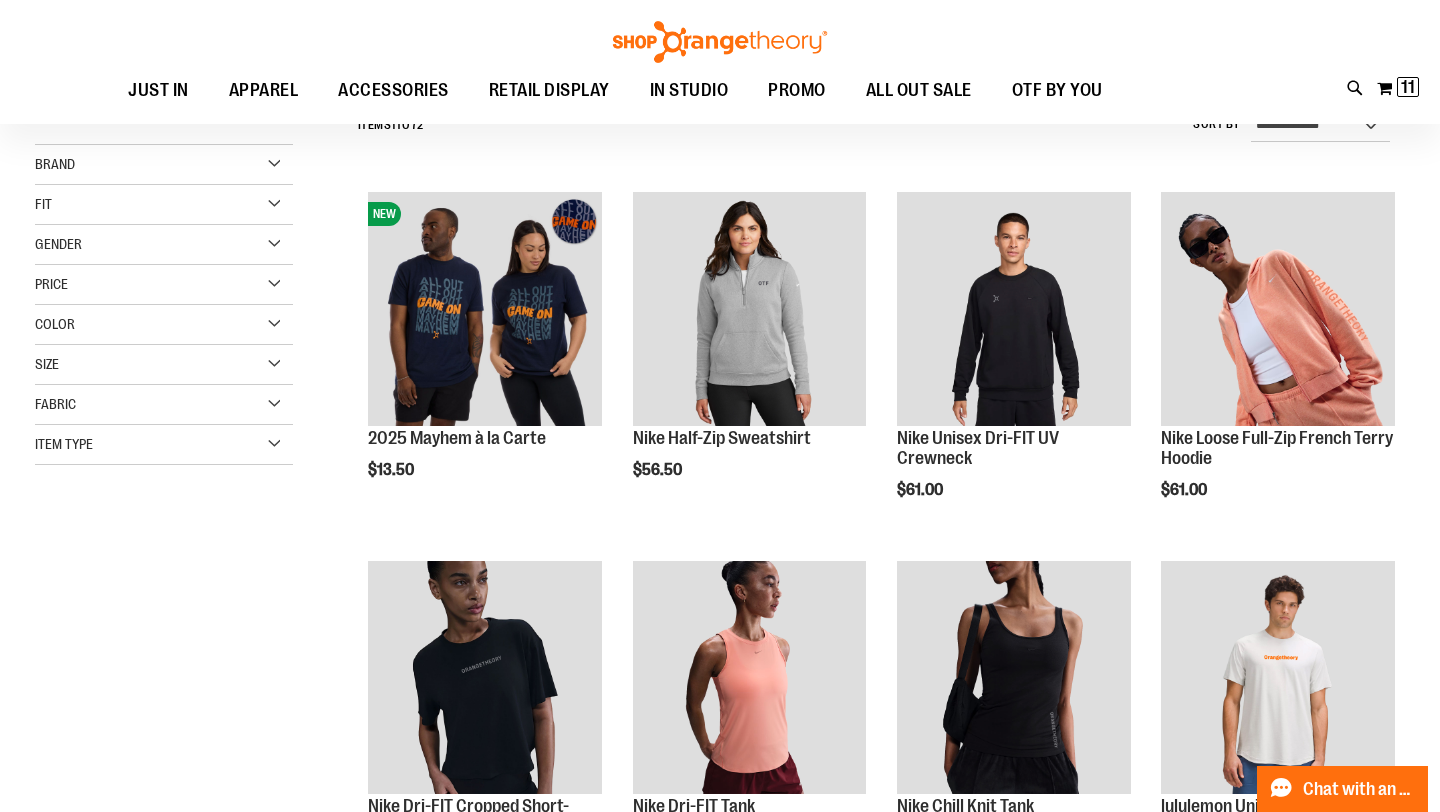 scroll, scrollTop: 210, scrollLeft: 0, axis: vertical 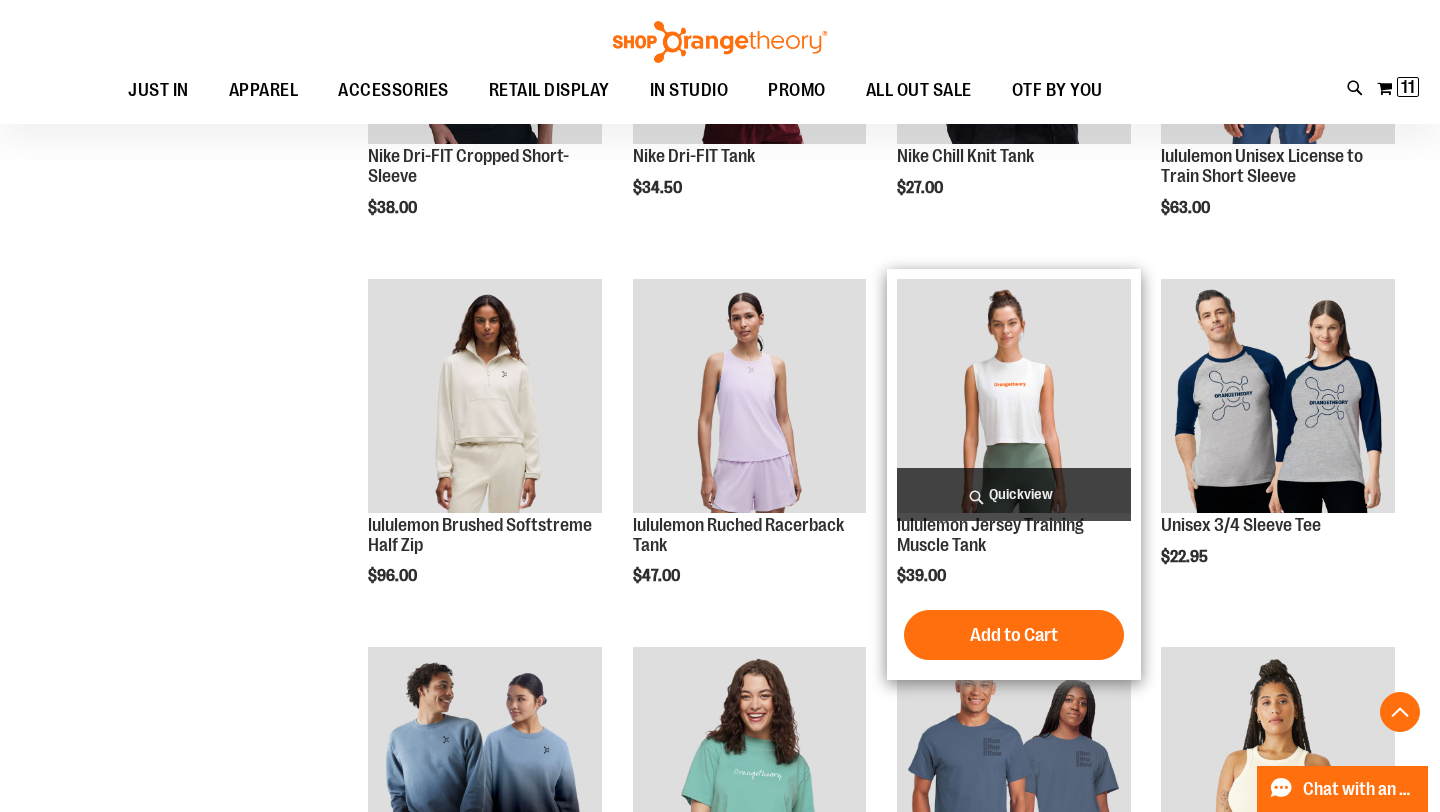 type on "**********" 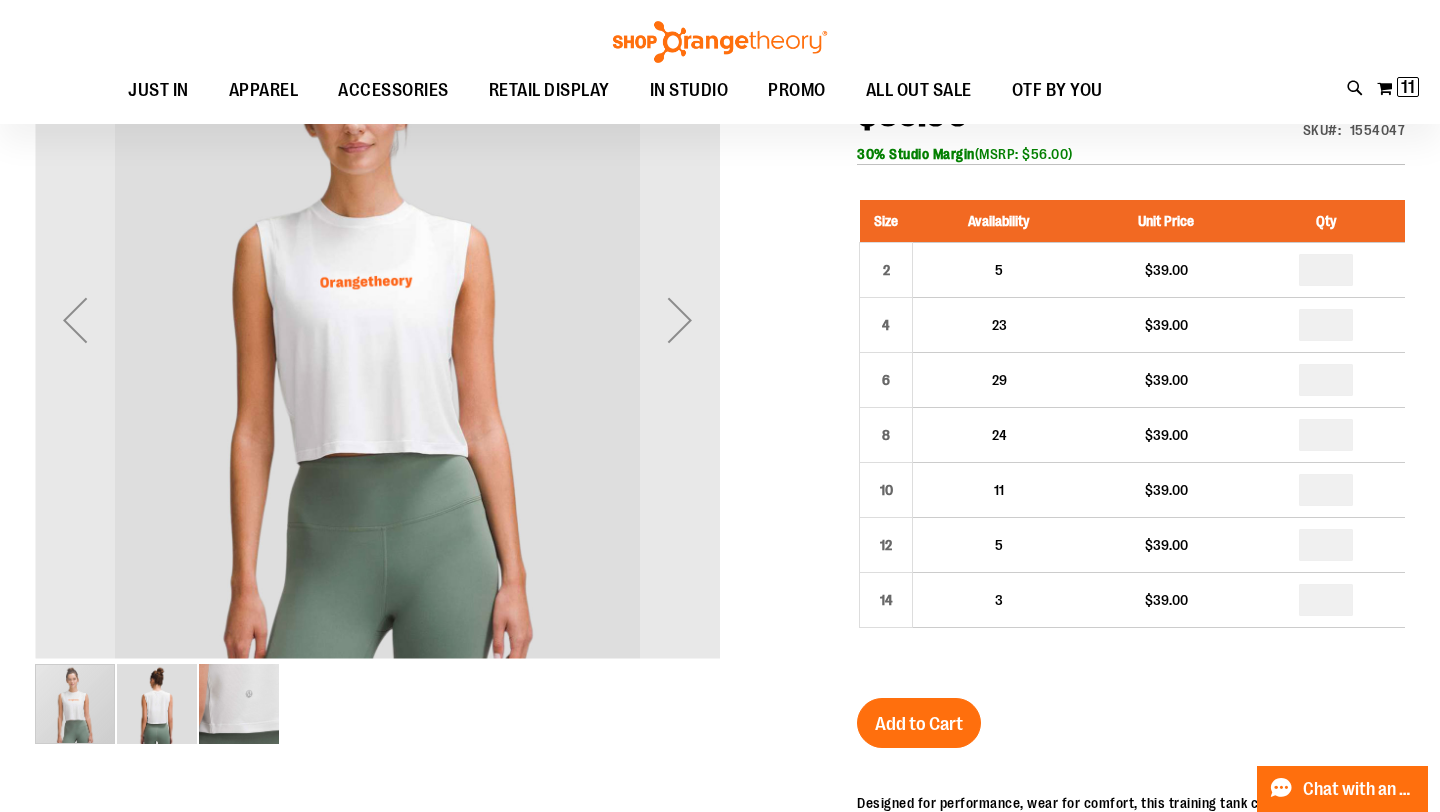 scroll, scrollTop: 129, scrollLeft: 0, axis: vertical 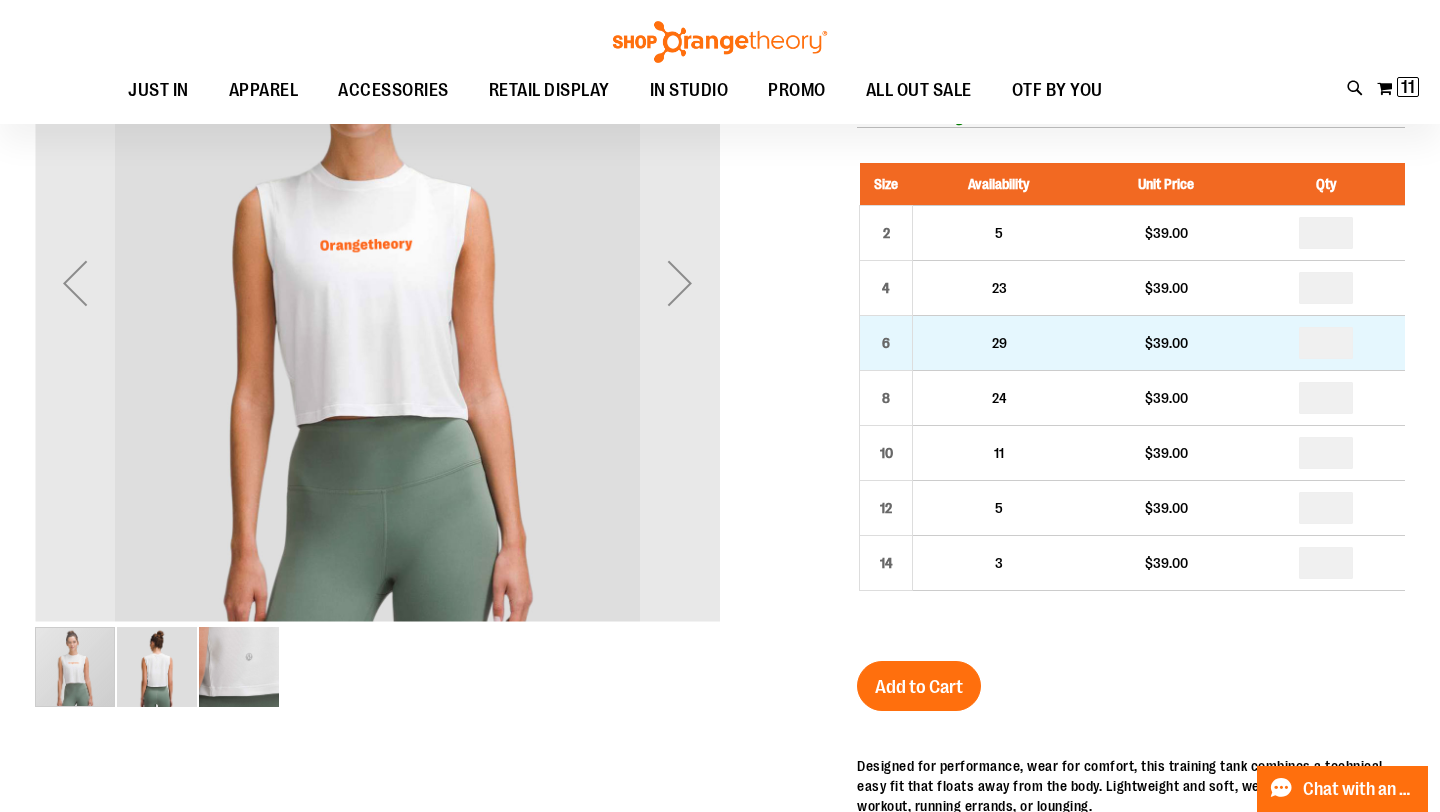 type on "**********" 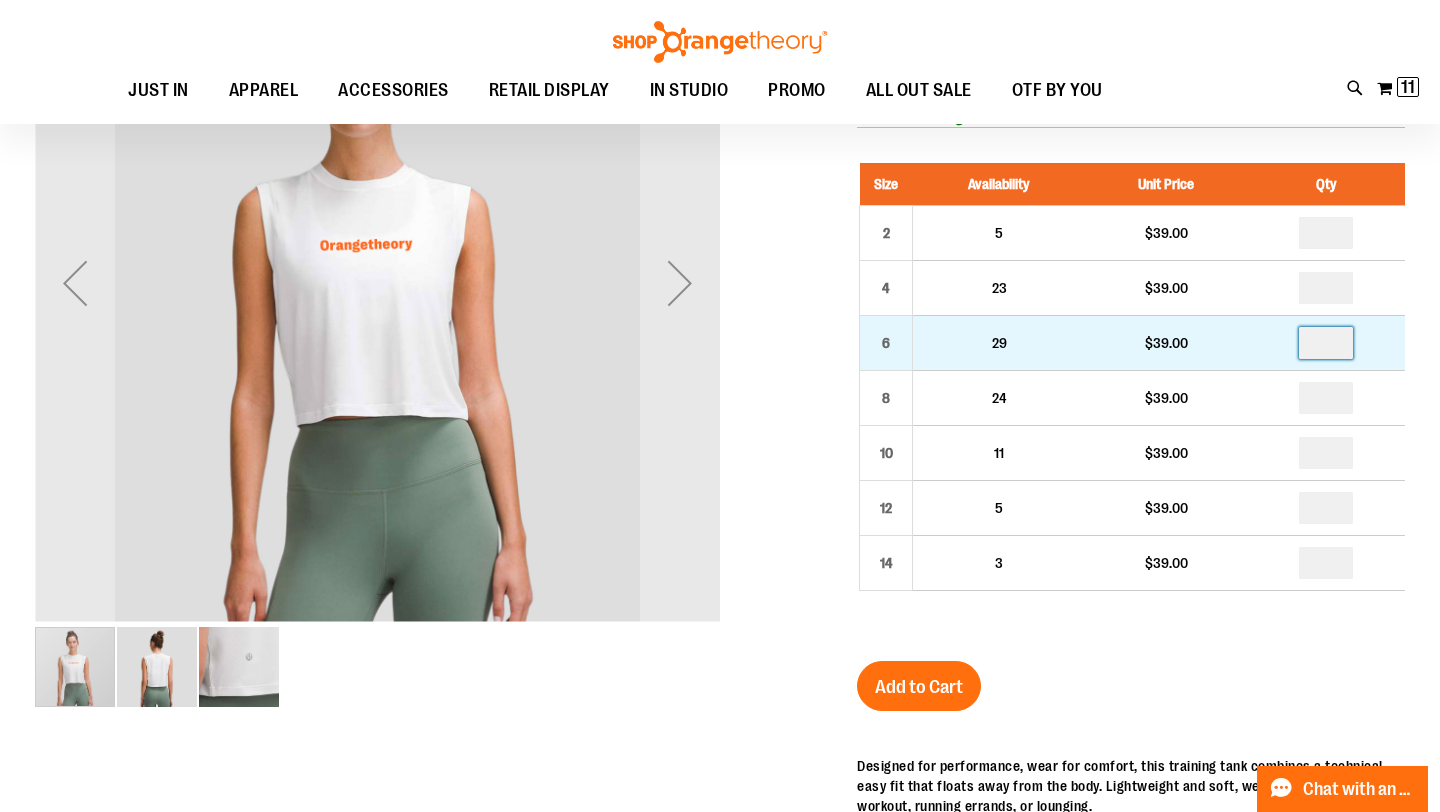 click at bounding box center [1326, 343] 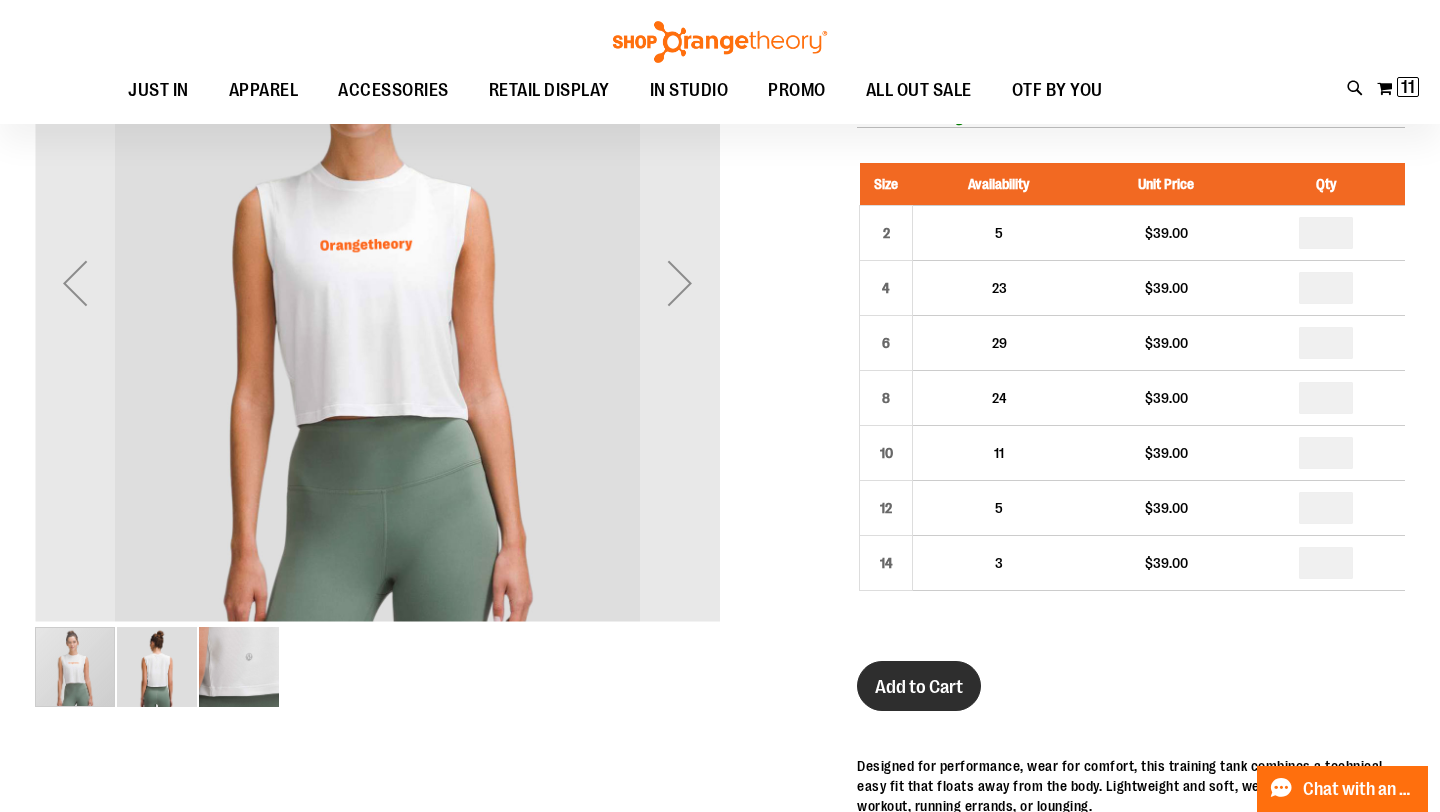 click on "Add to Cart" at bounding box center (919, 687) 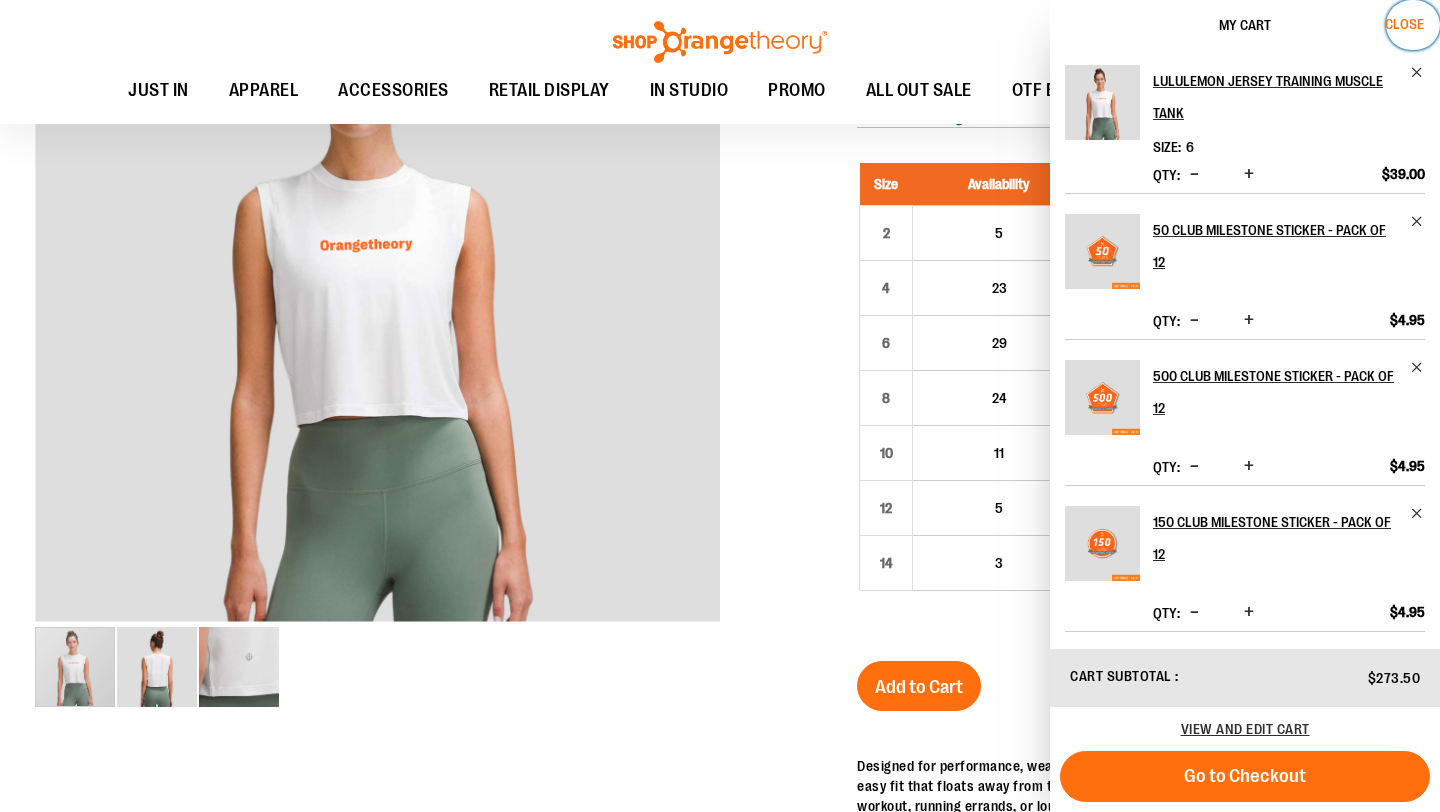 click on "Close" at bounding box center [1404, 24] 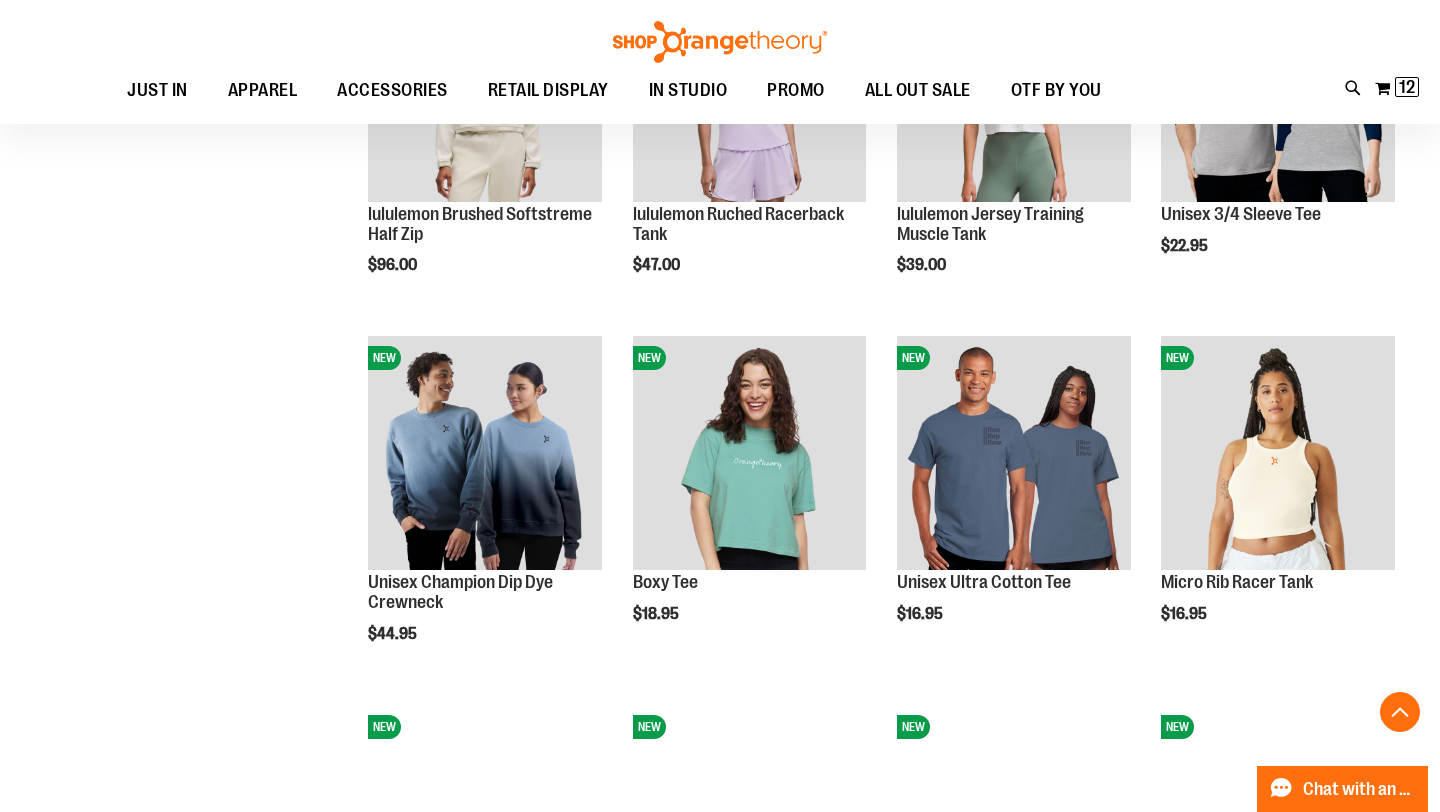 scroll, scrollTop: 995, scrollLeft: 0, axis: vertical 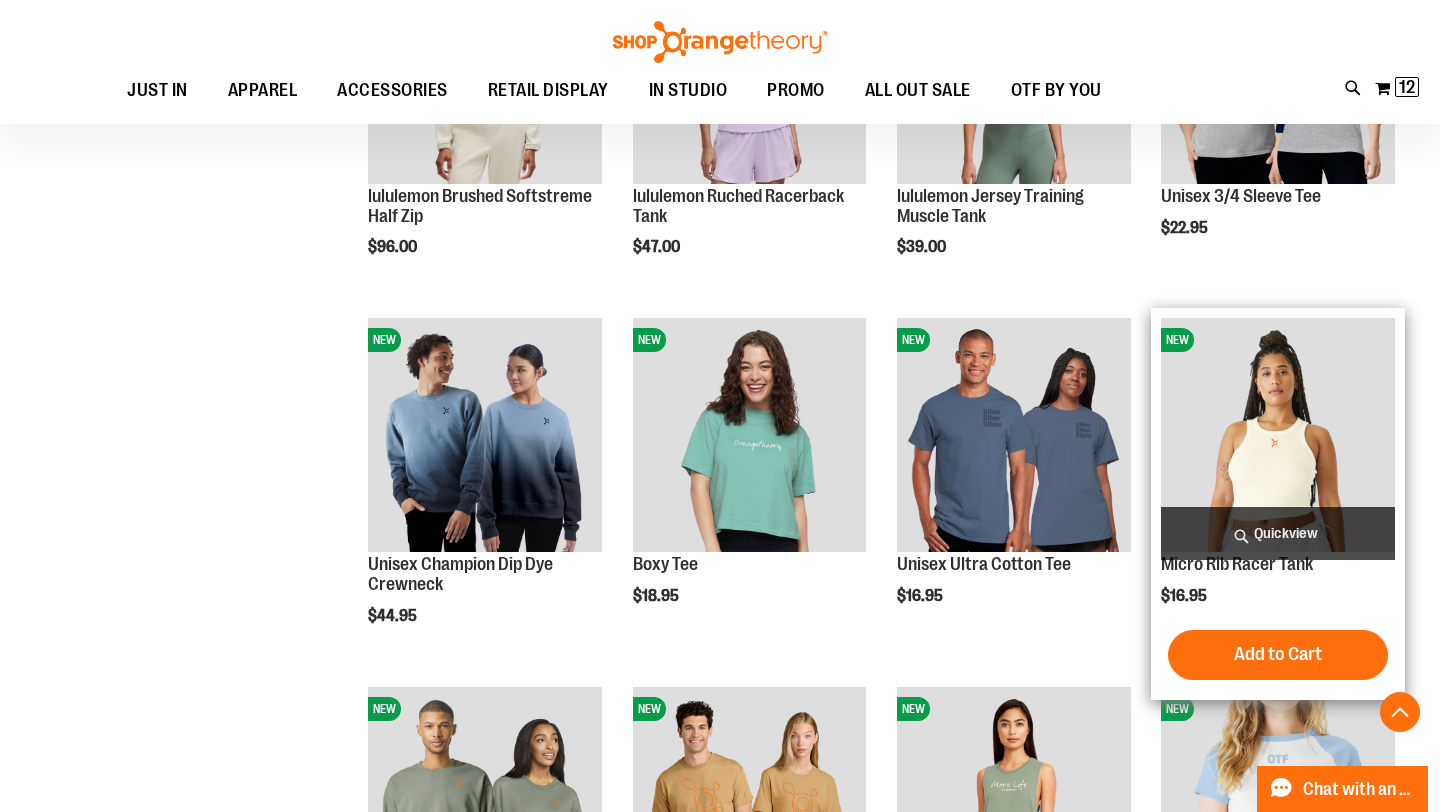 type on "**********" 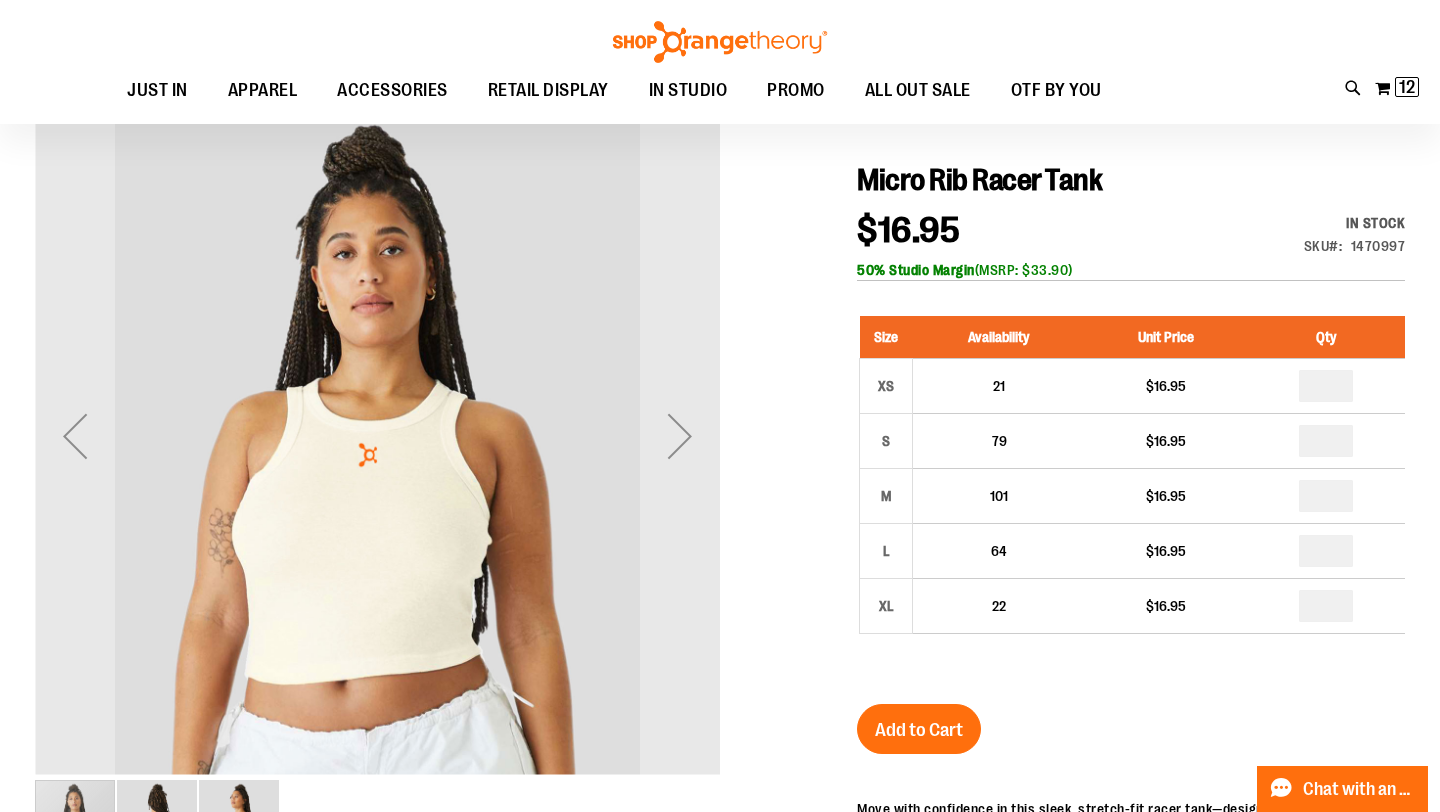 scroll, scrollTop: 189, scrollLeft: 0, axis: vertical 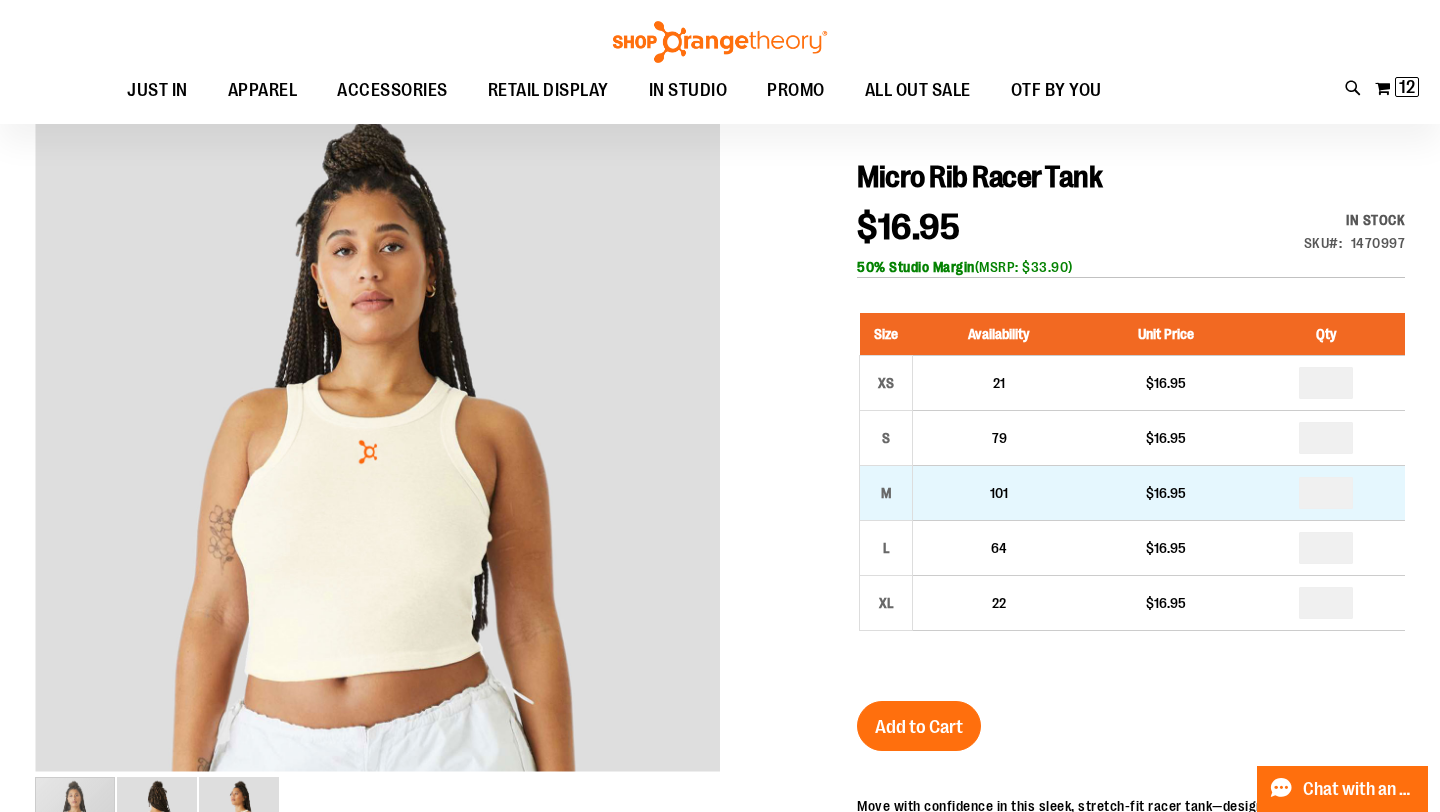 type on "**********" 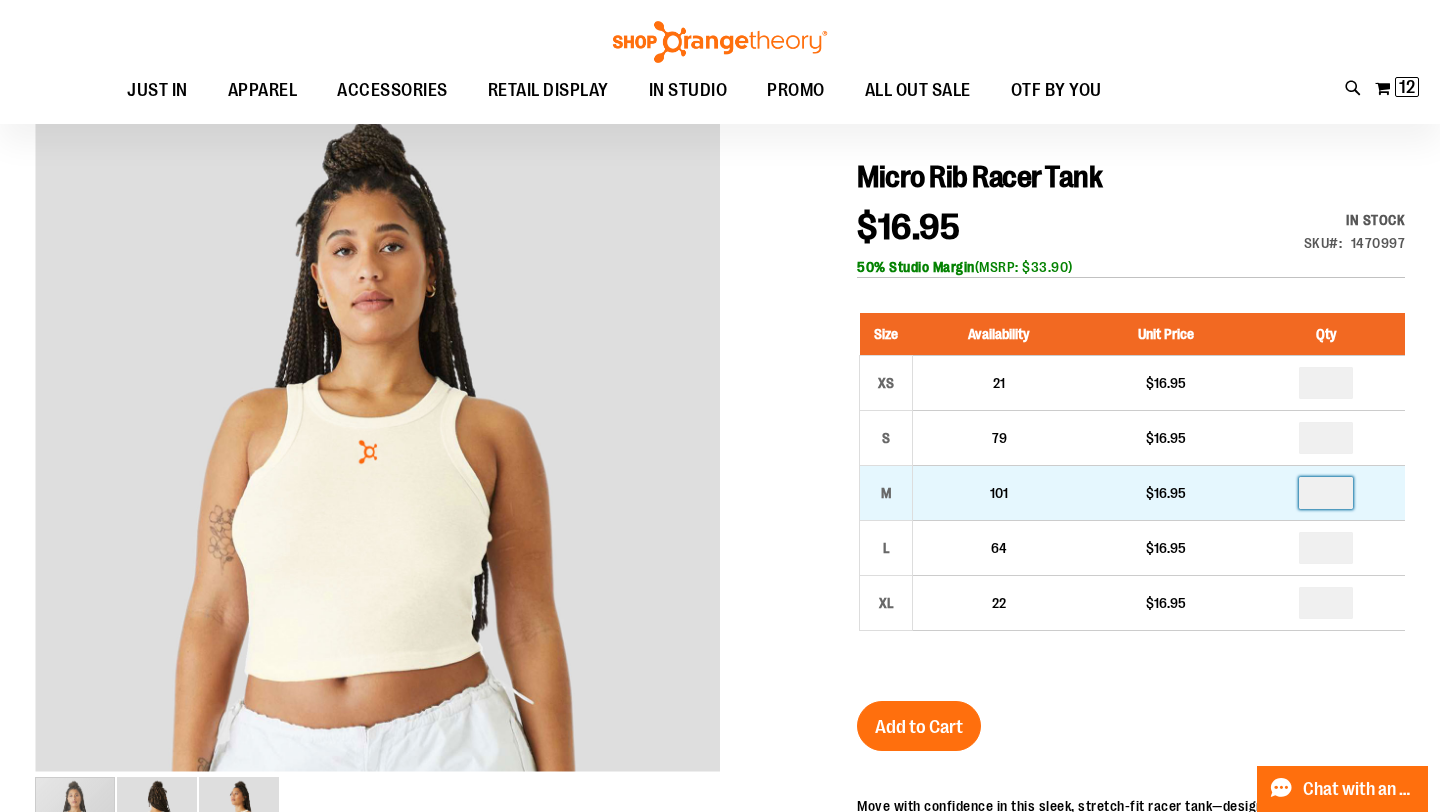 click at bounding box center [1326, 493] 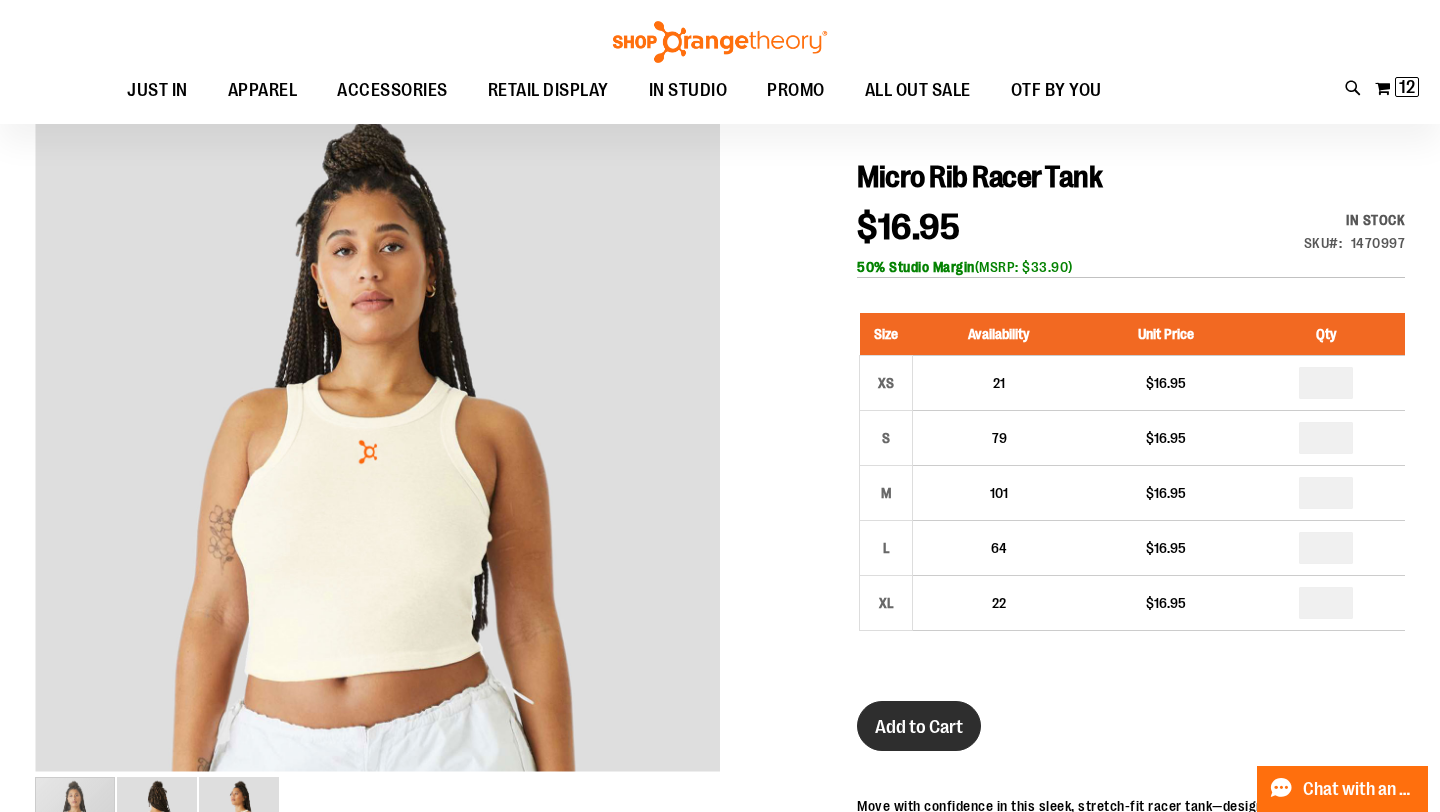click on "Add to Cart" at bounding box center [919, 726] 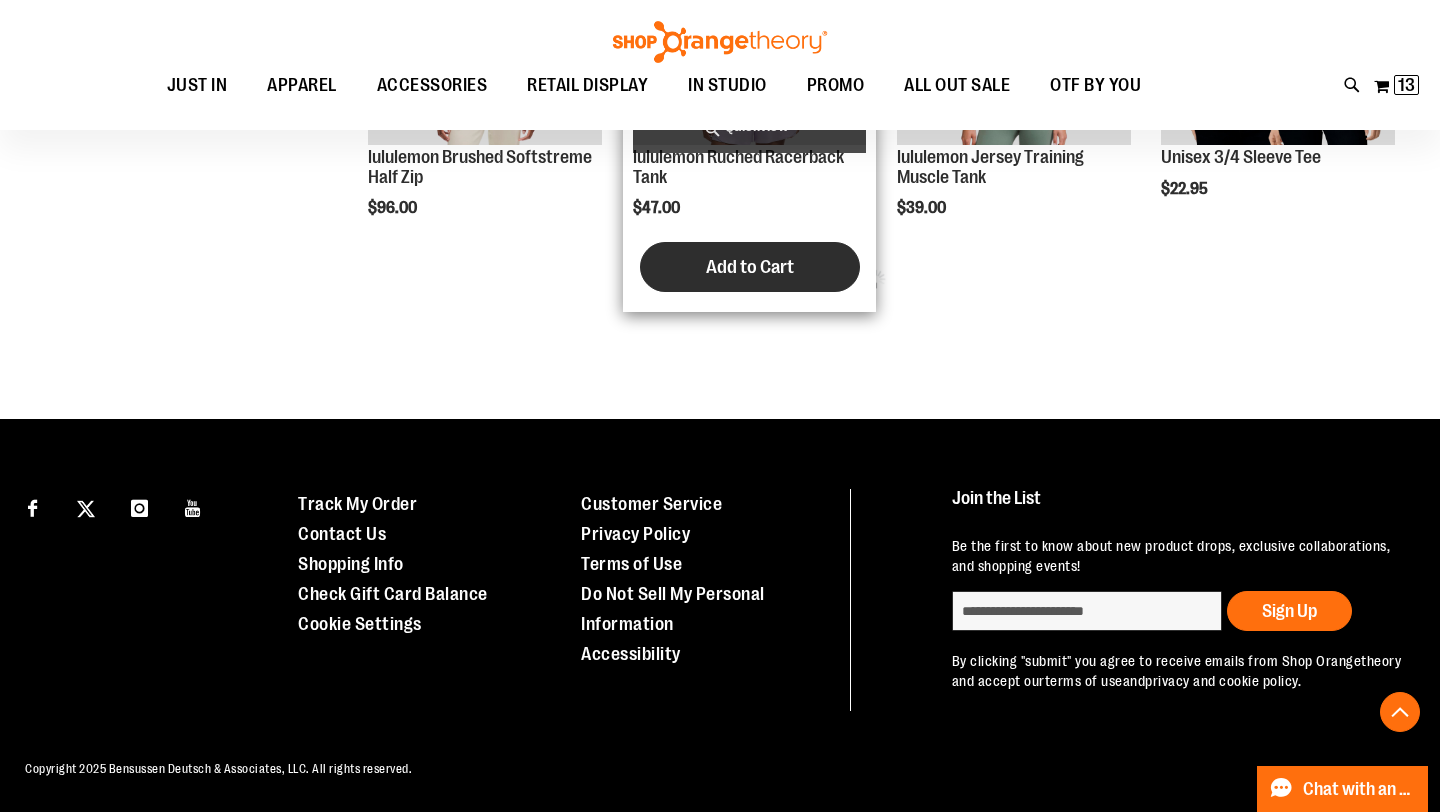 scroll, scrollTop: 752, scrollLeft: 0, axis: vertical 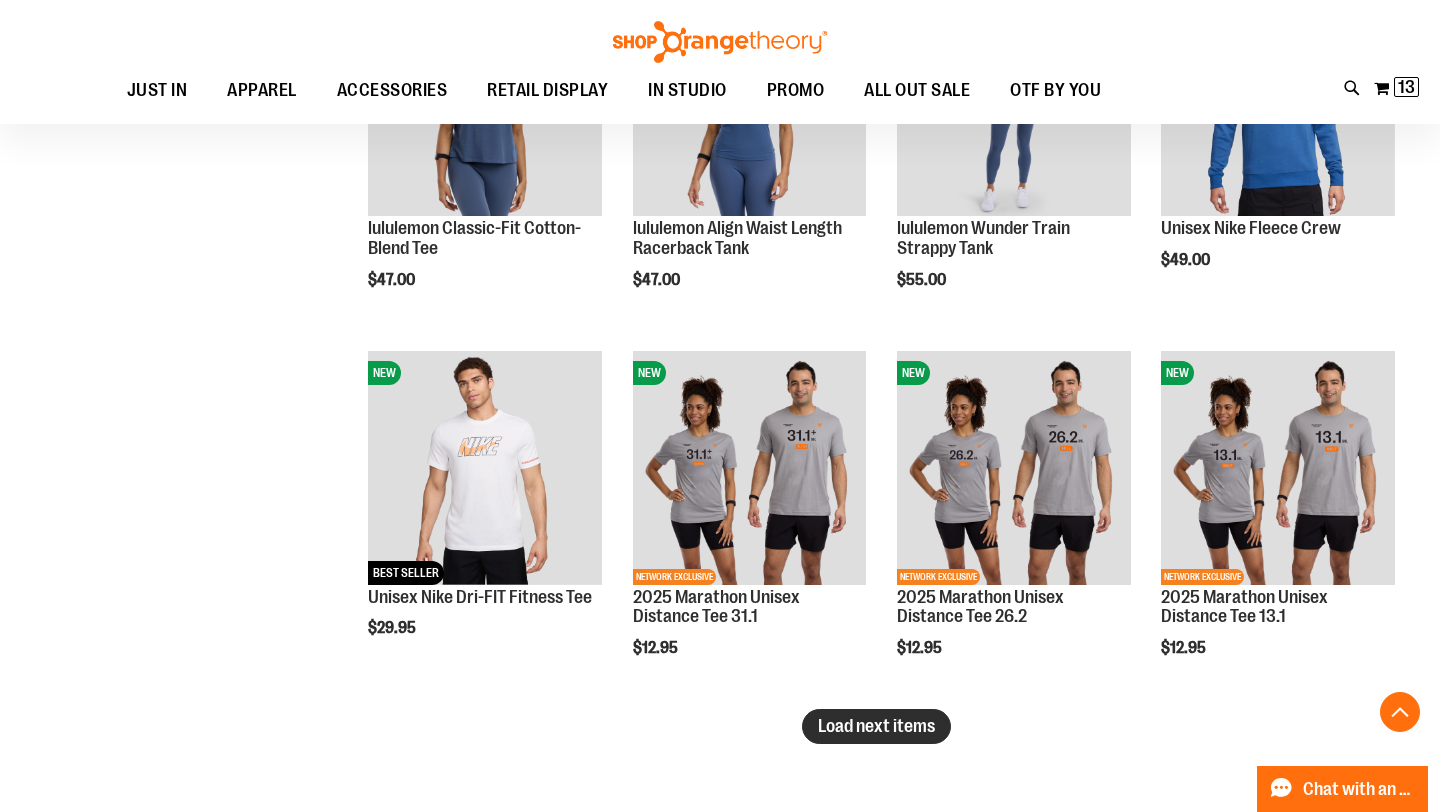 type on "**********" 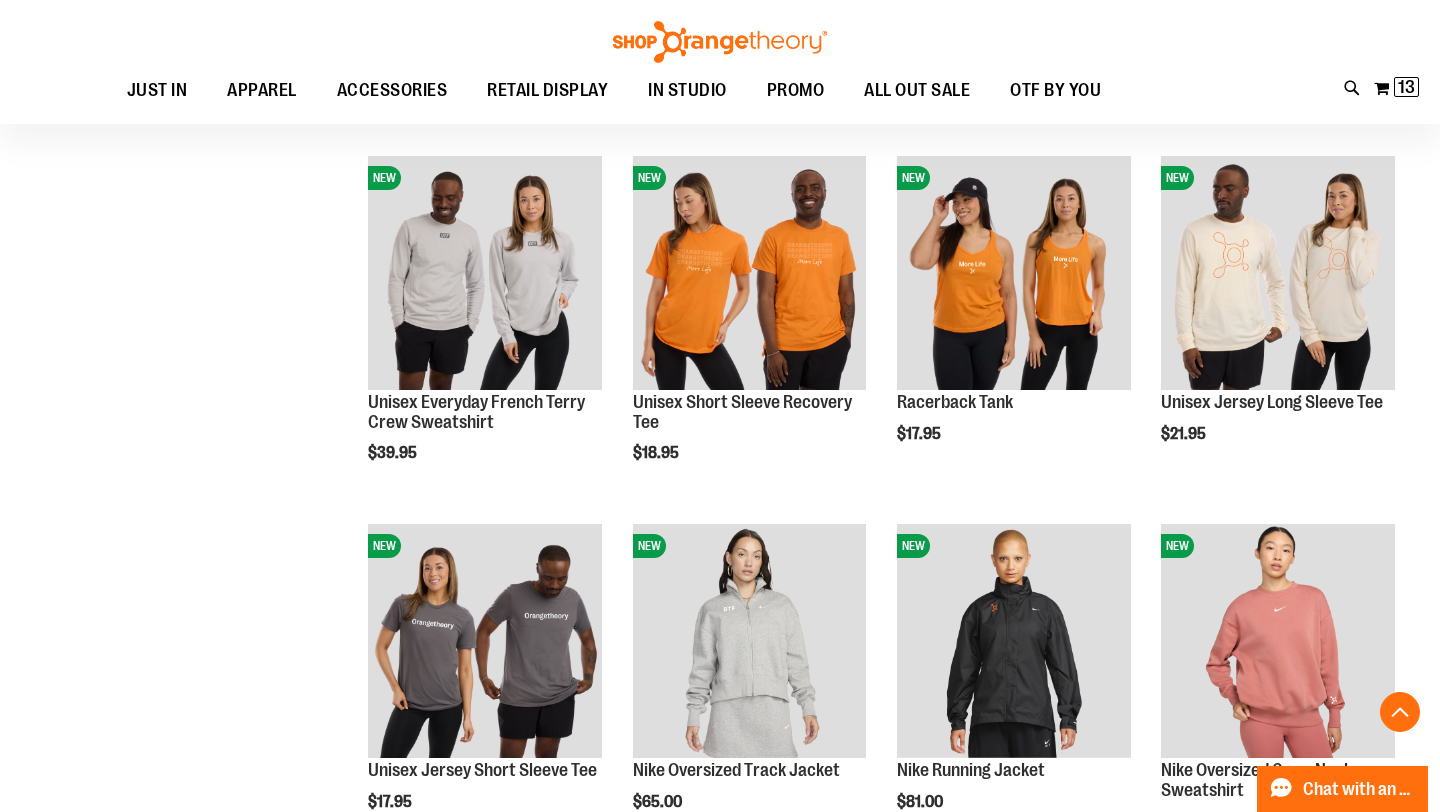 scroll, scrollTop: 3377, scrollLeft: 0, axis: vertical 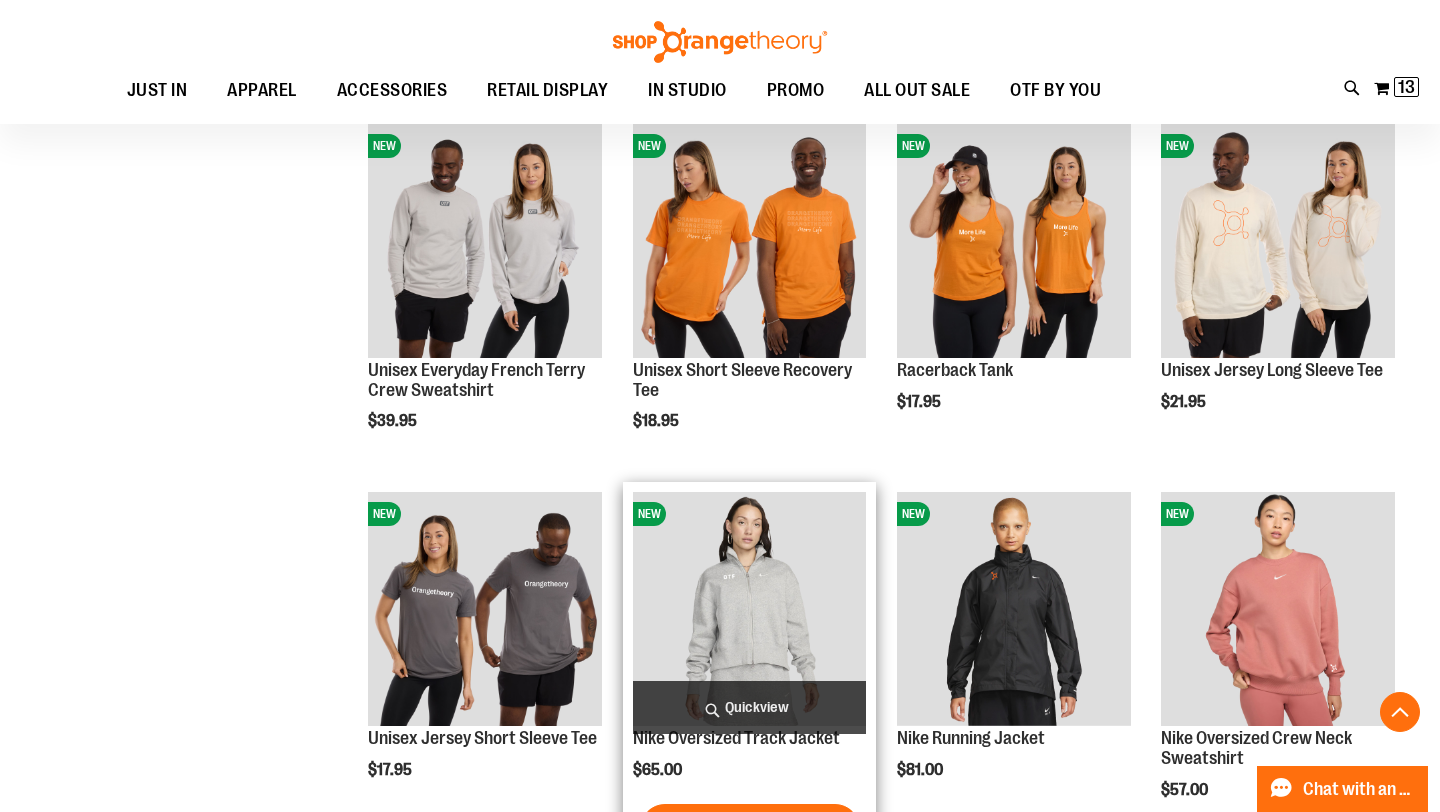 click at bounding box center [750, 609] 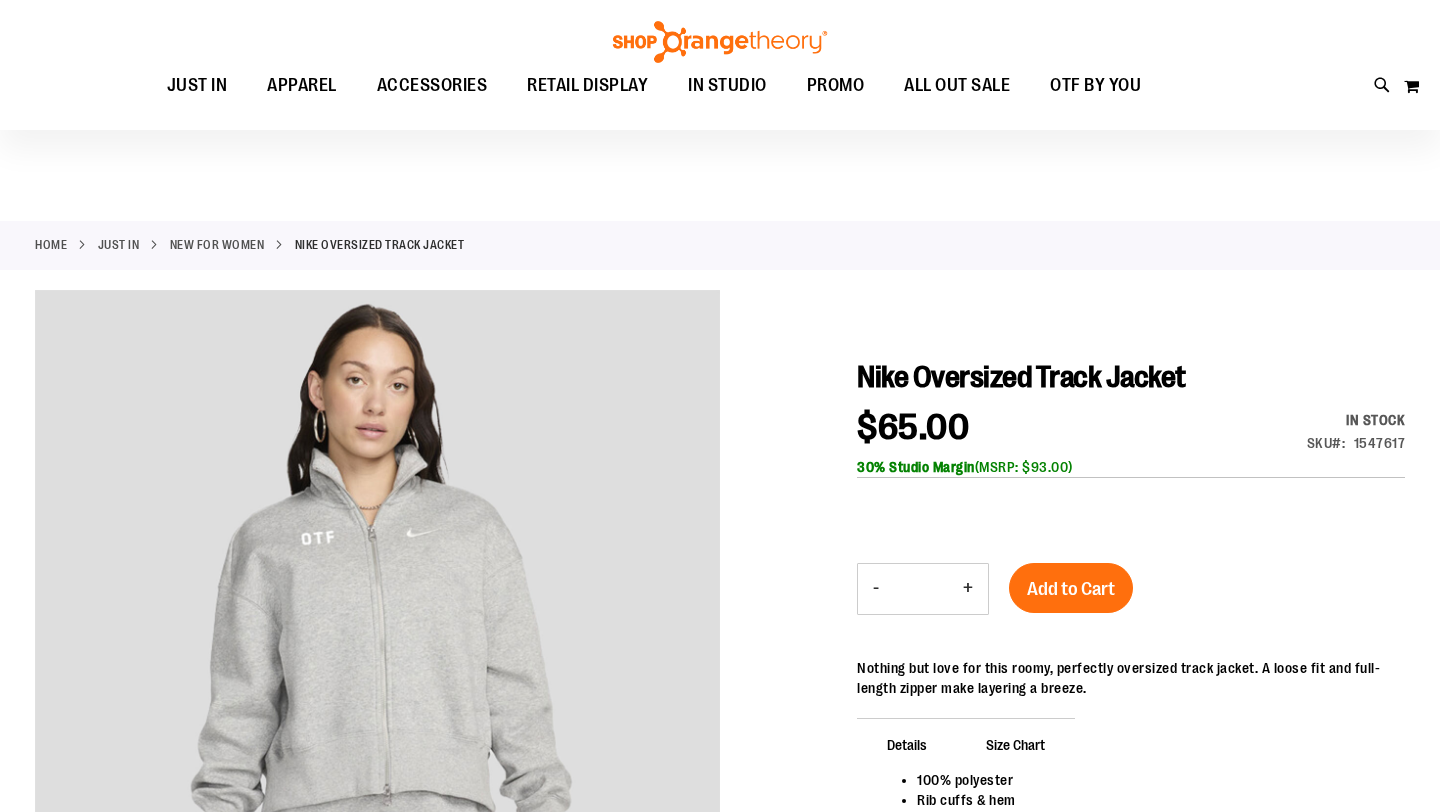 scroll, scrollTop: 49, scrollLeft: 0, axis: vertical 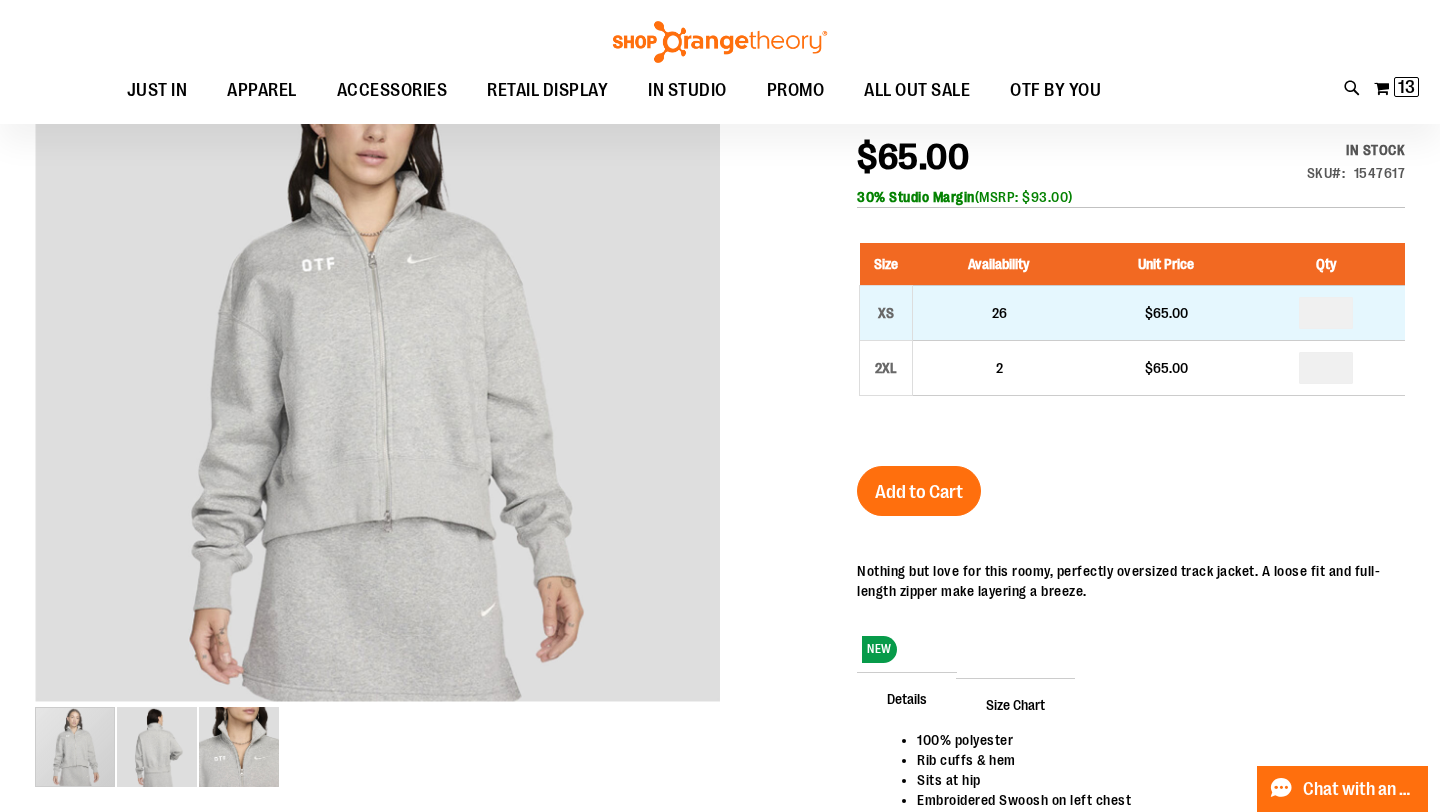 type on "**********" 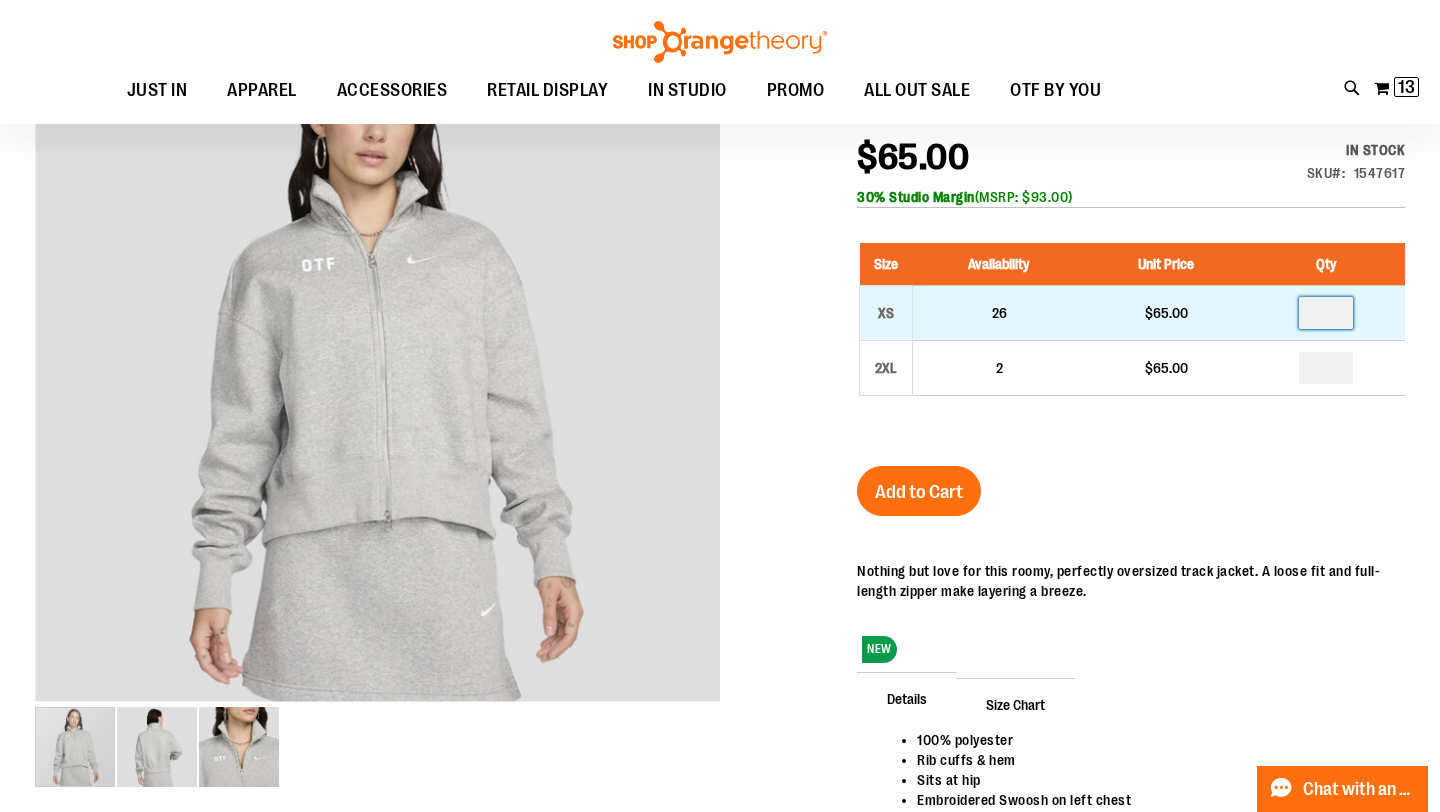 click at bounding box center [1326, 313] 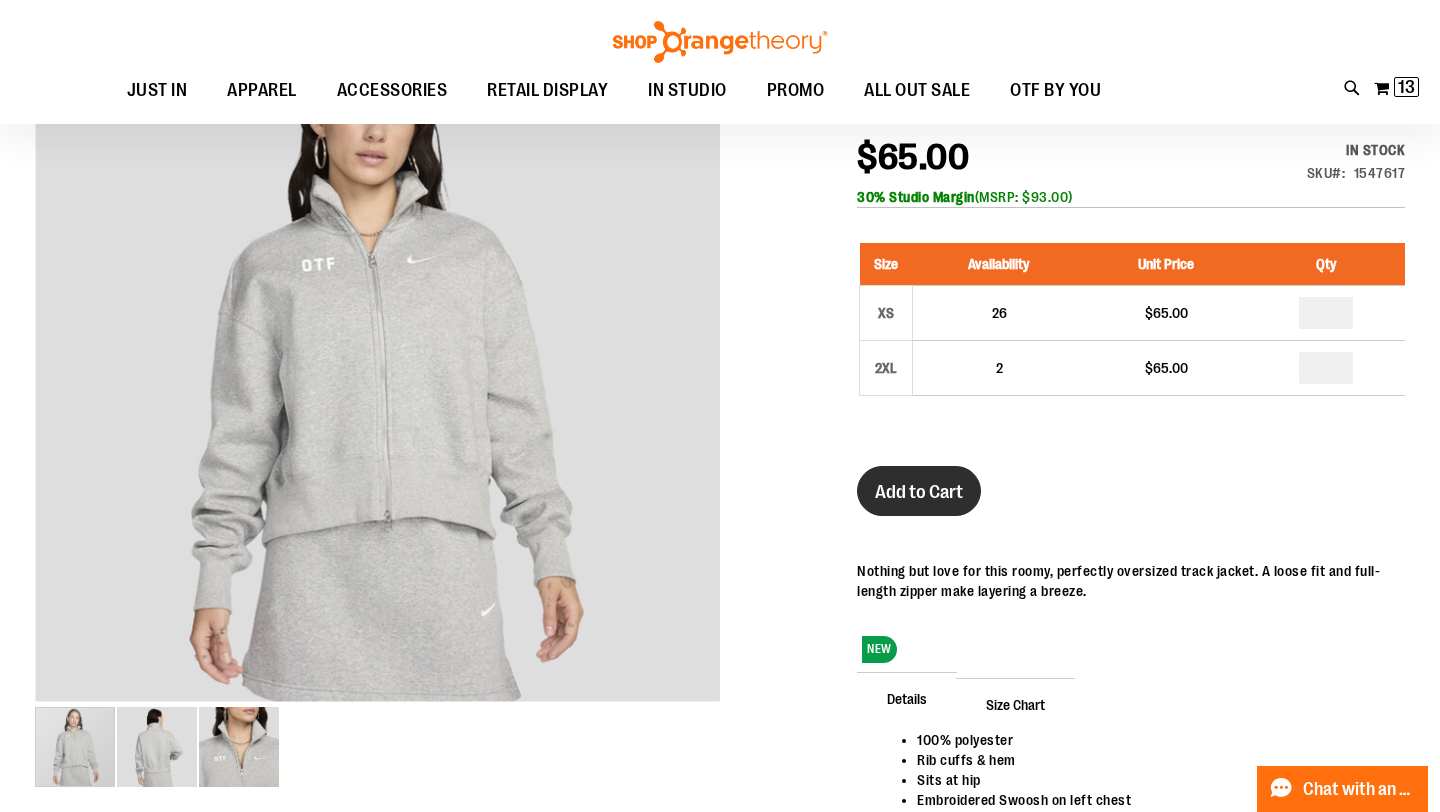 click on "Add to Cart" at bounding box center (919, 492) 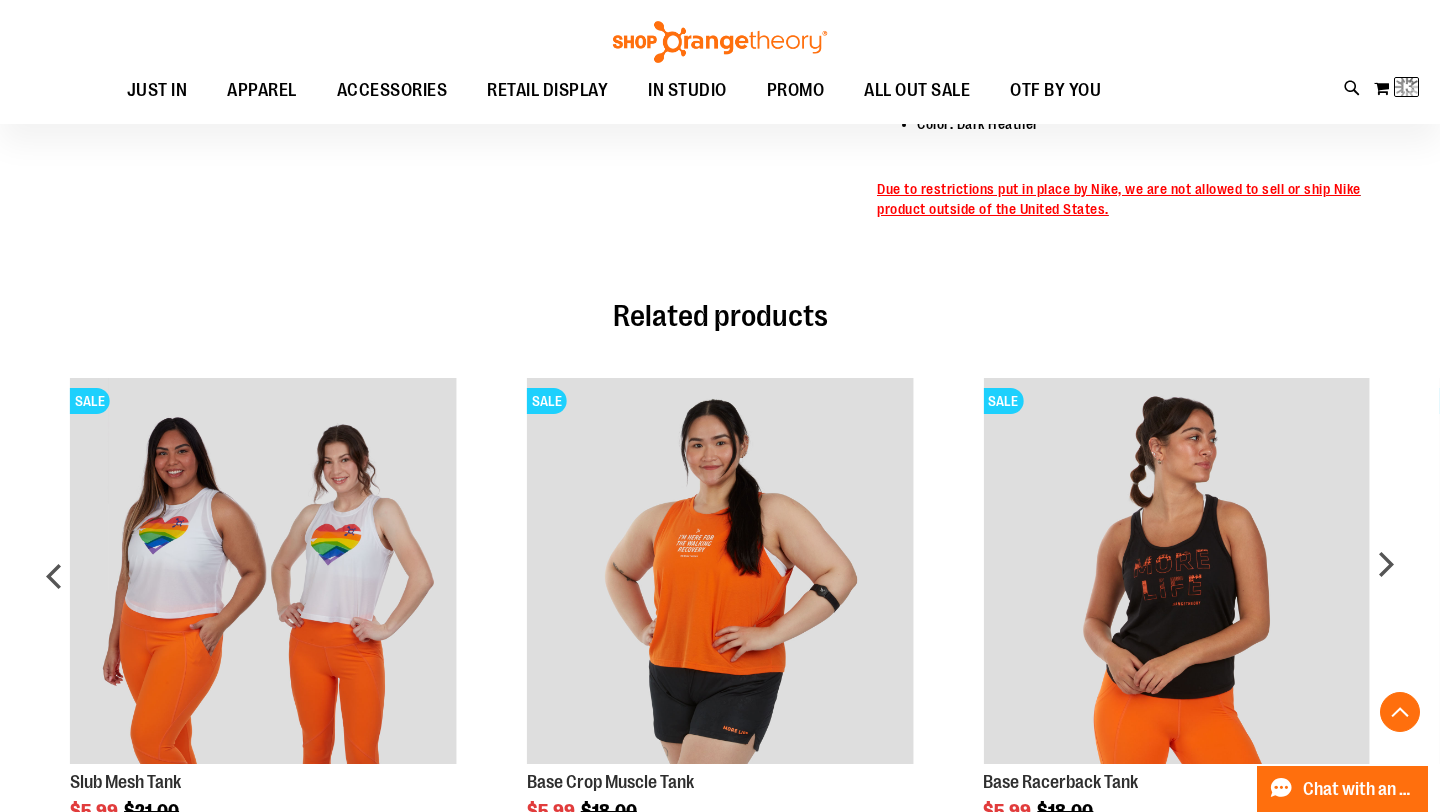 scroll, scrollTop: 882, scrollLeft: 0, axis: vertical 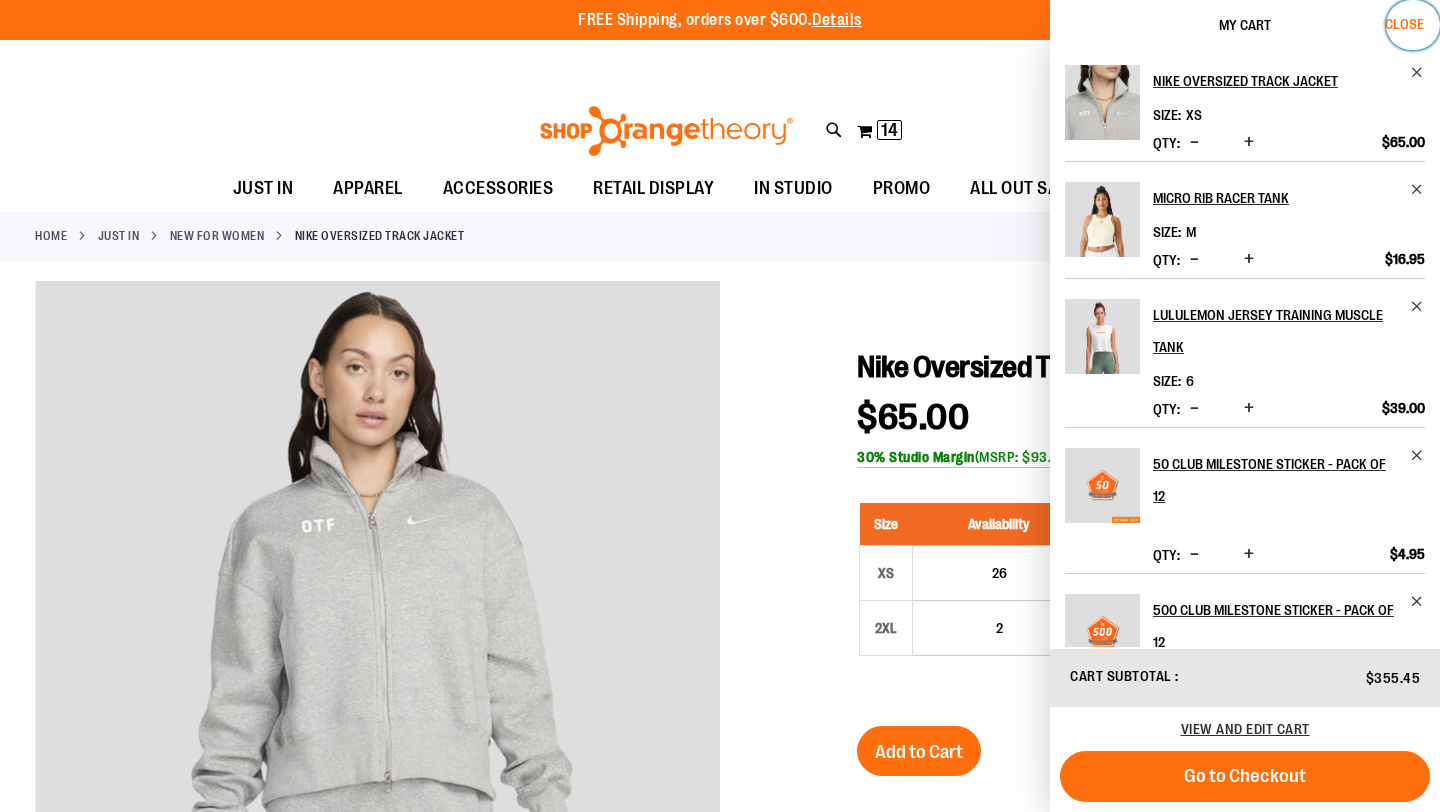 click on "Close" at bounding box center (1404, 24) 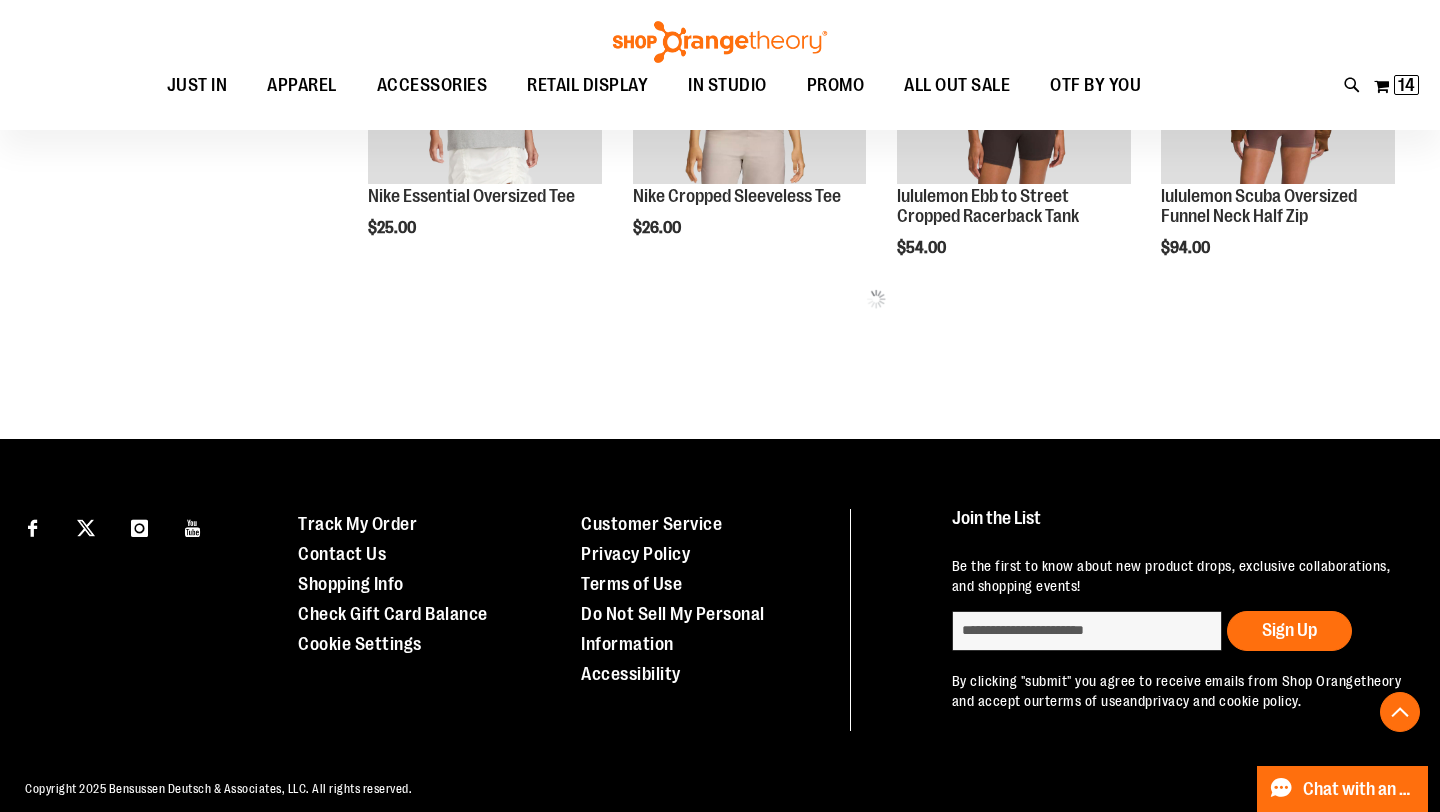 scroll, scrollTop: 983, scrollLeft: 0, axis: vertical 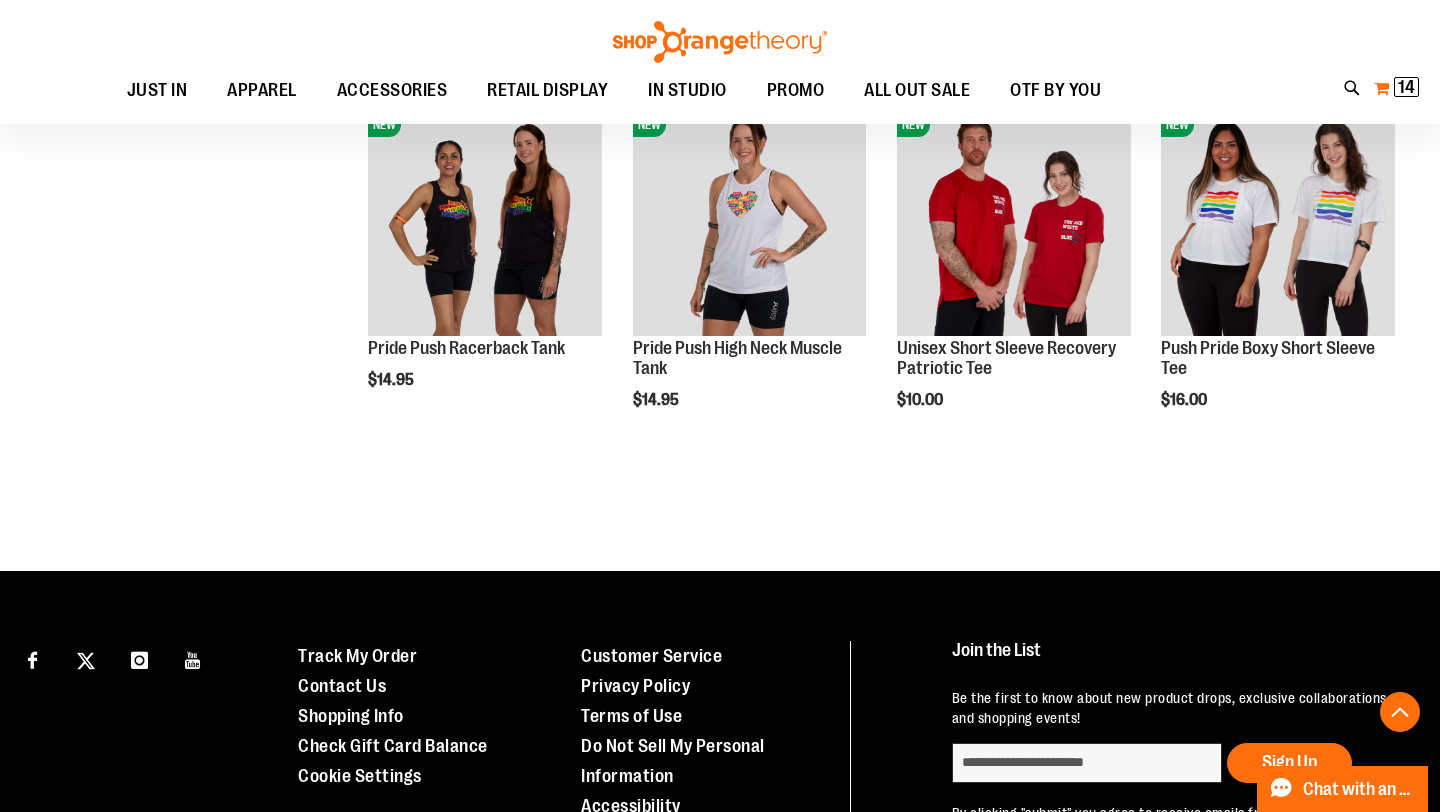 type on "**********" 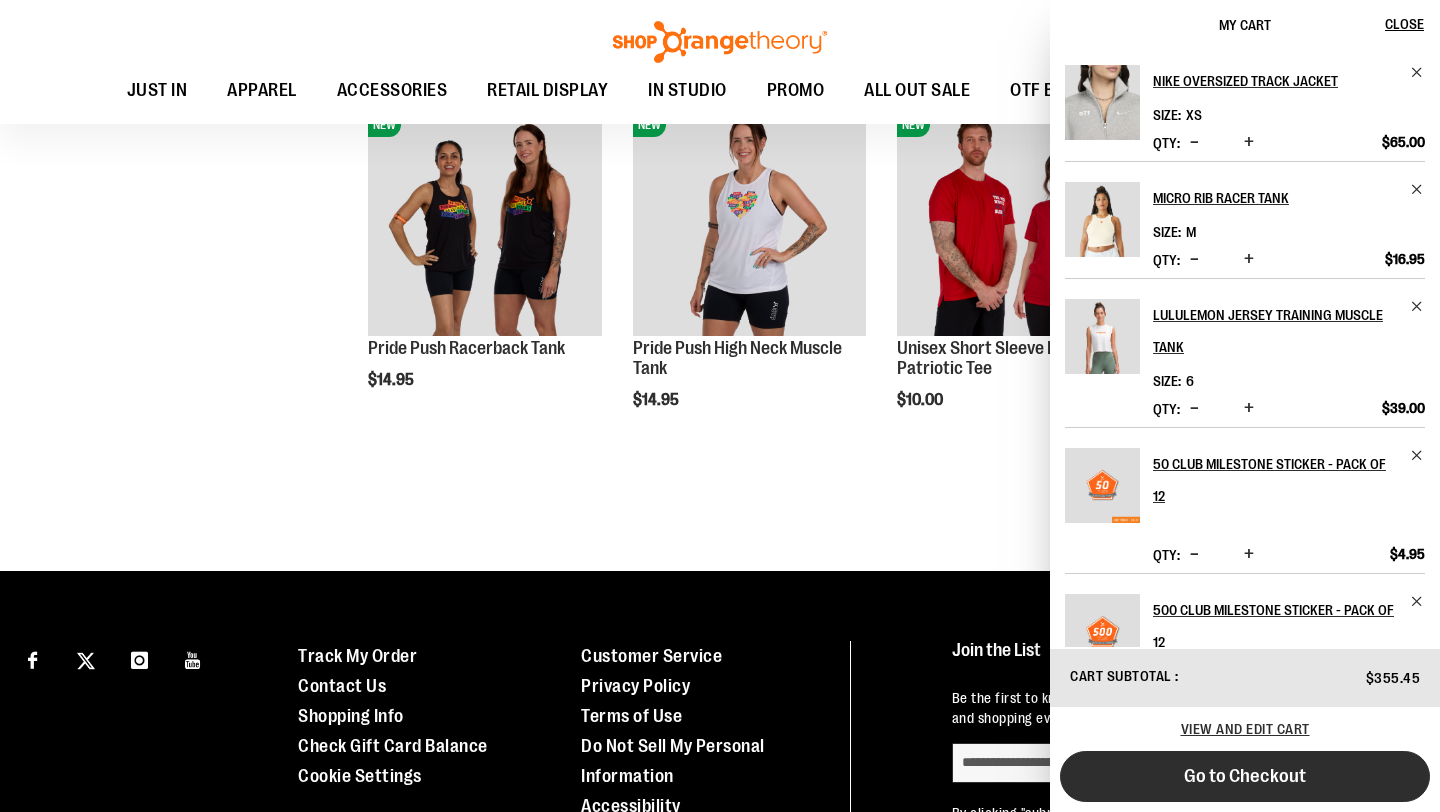 click on "Go to Checkout" at bounding box center [1245, 776] 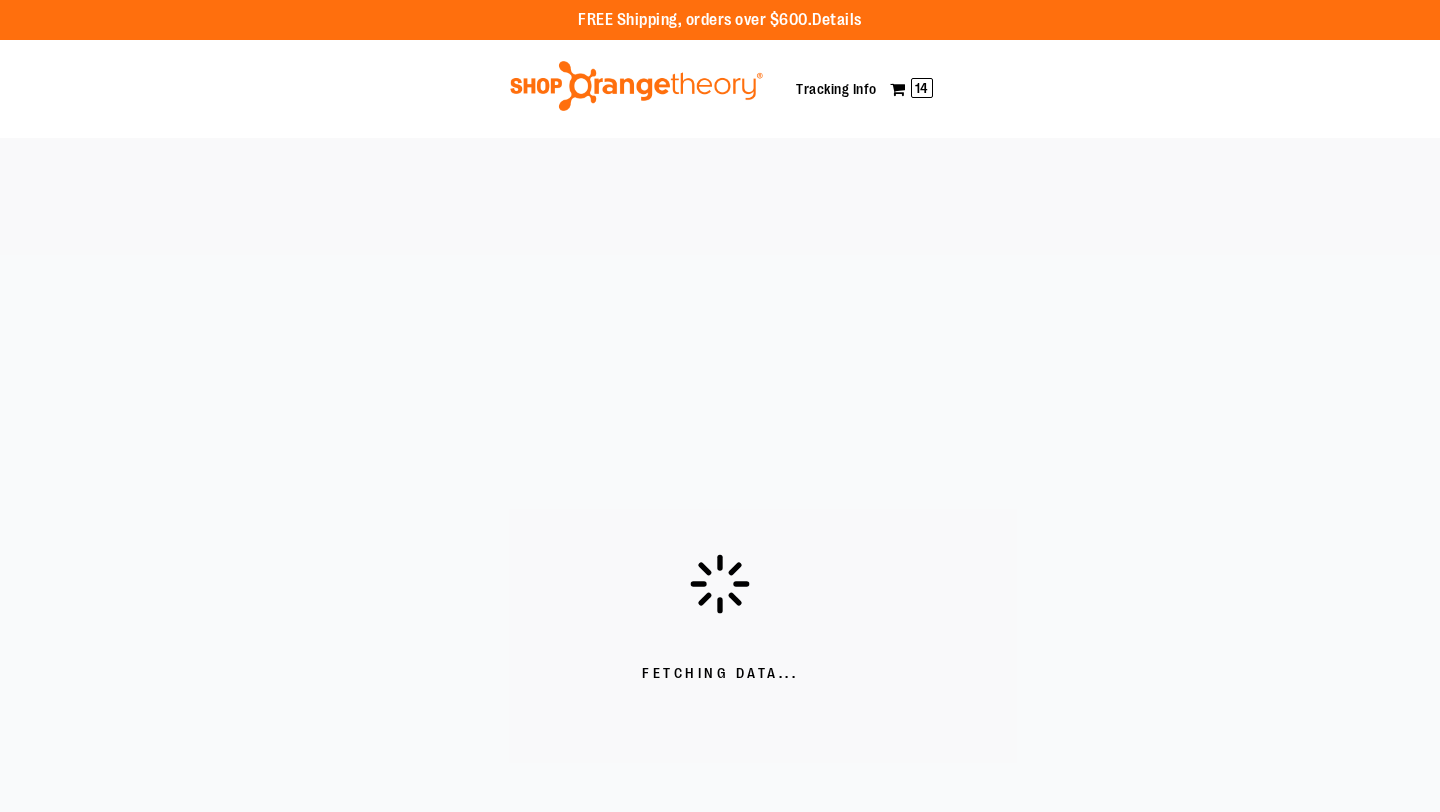 scroll, scrollTop: 0, scrollLeft: 0, axis: both 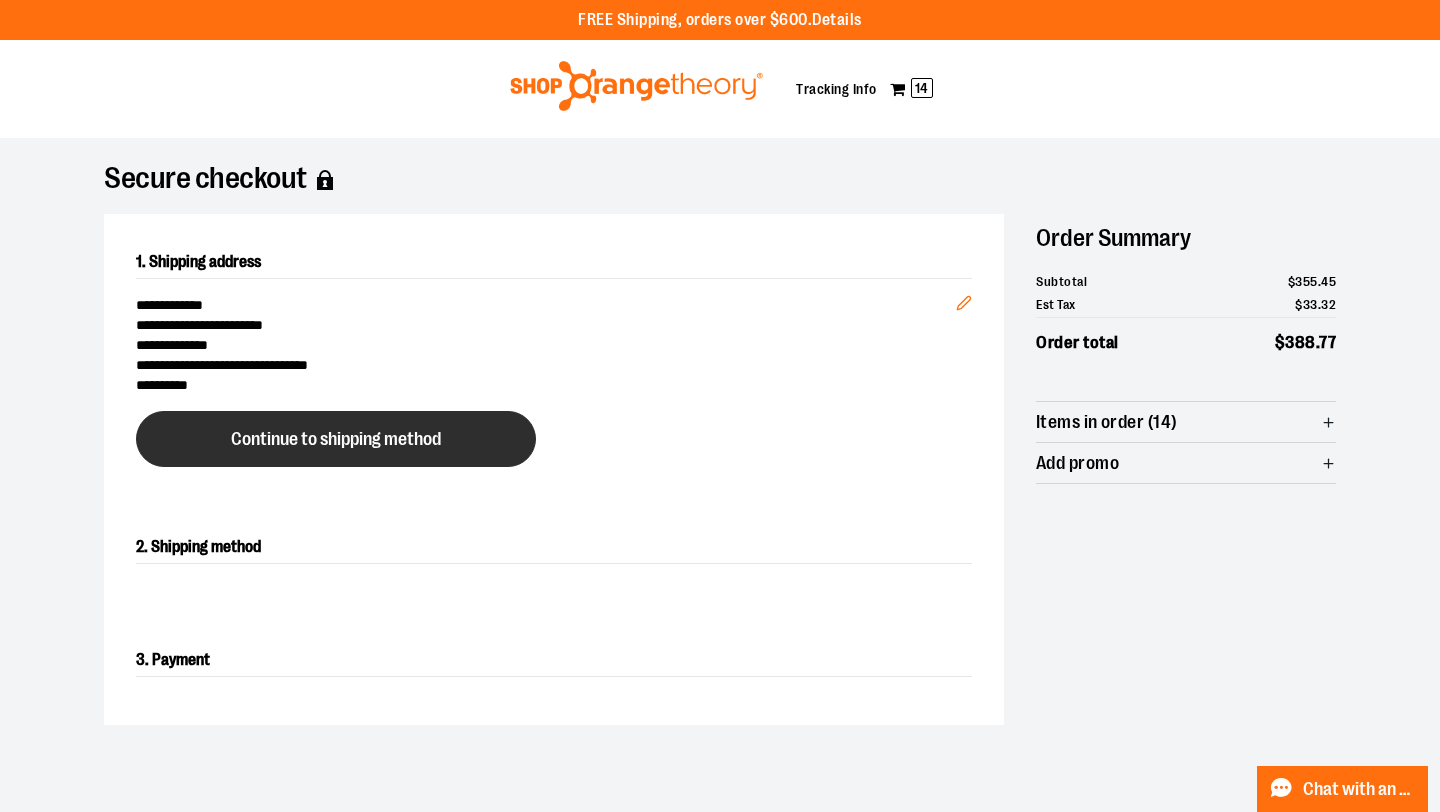 click on "Continue to shipping method" at bounding box center (336, 439) 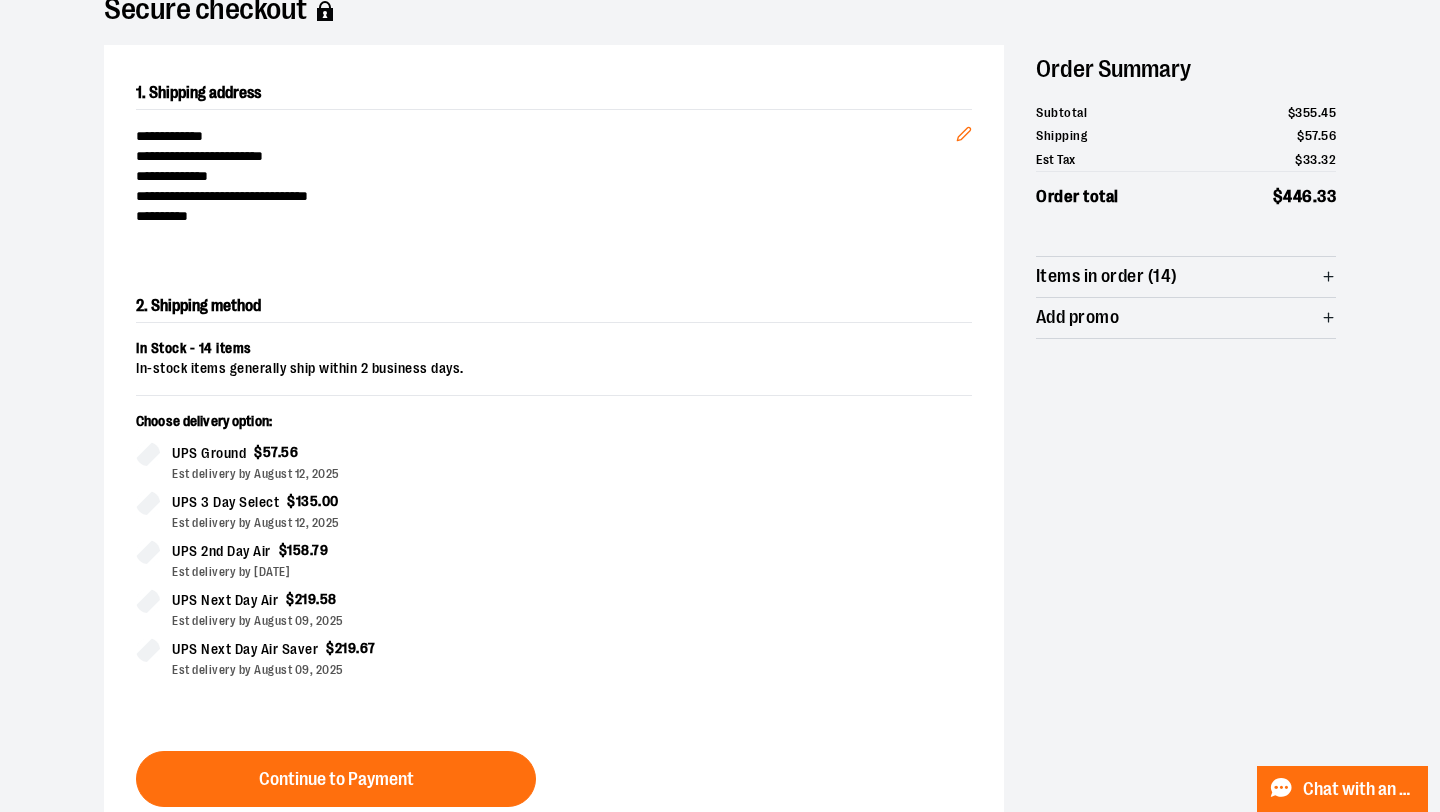 scroll, scrollTop: 341, scrollLeft: 0, axis: vertical 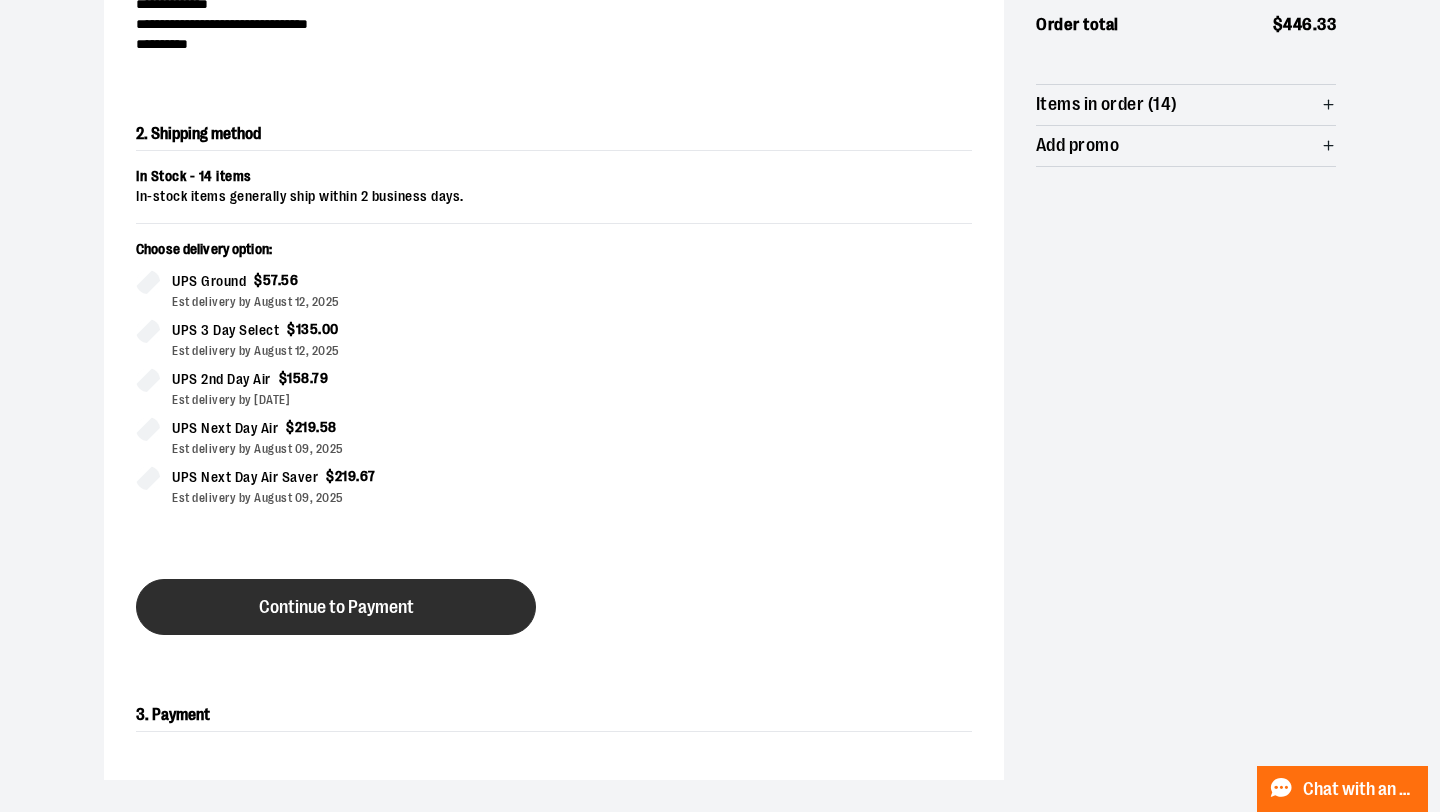 click on "Continue to Payment" at bounding box center [336, 607] 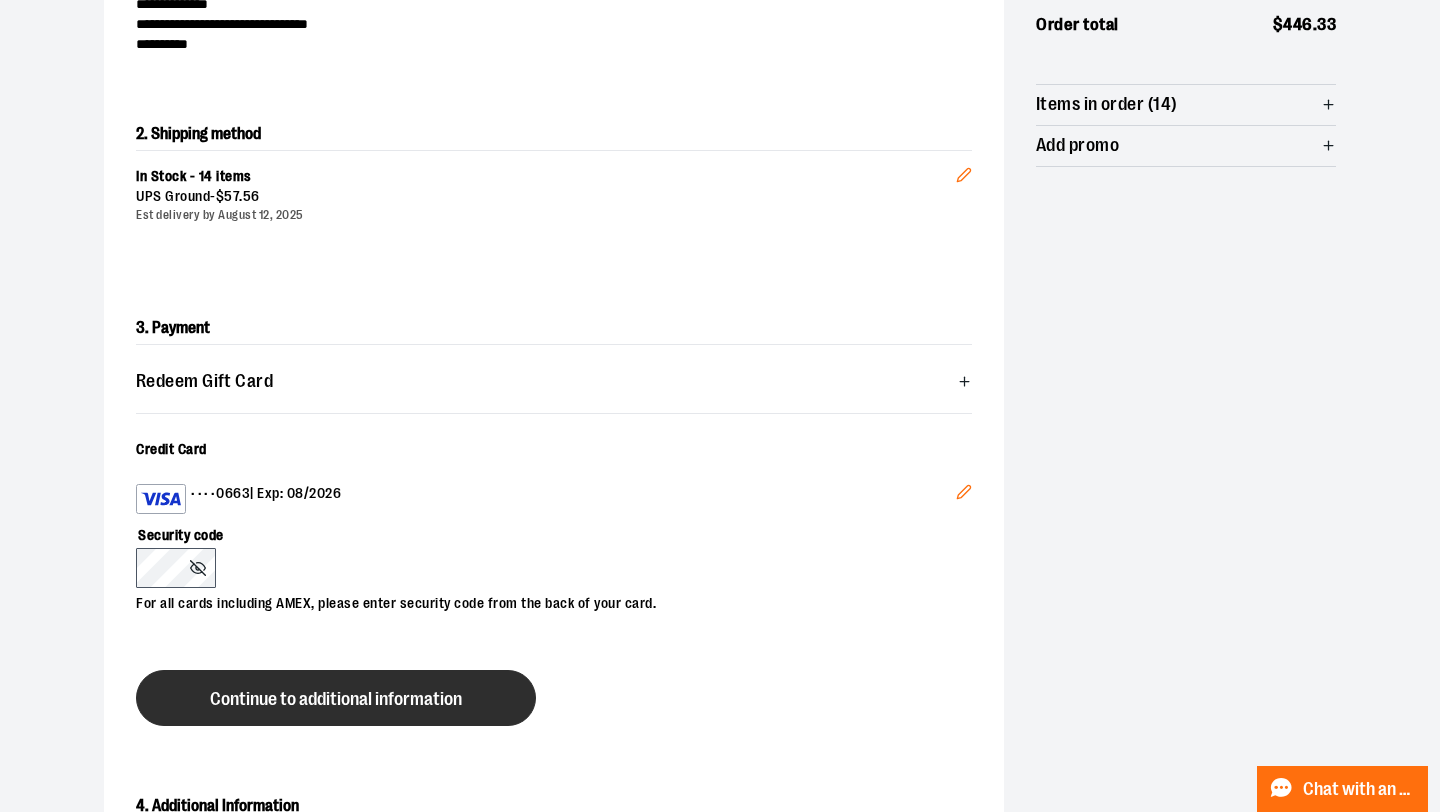 click on "Continue to additional information" at bounding box center [336, 699] 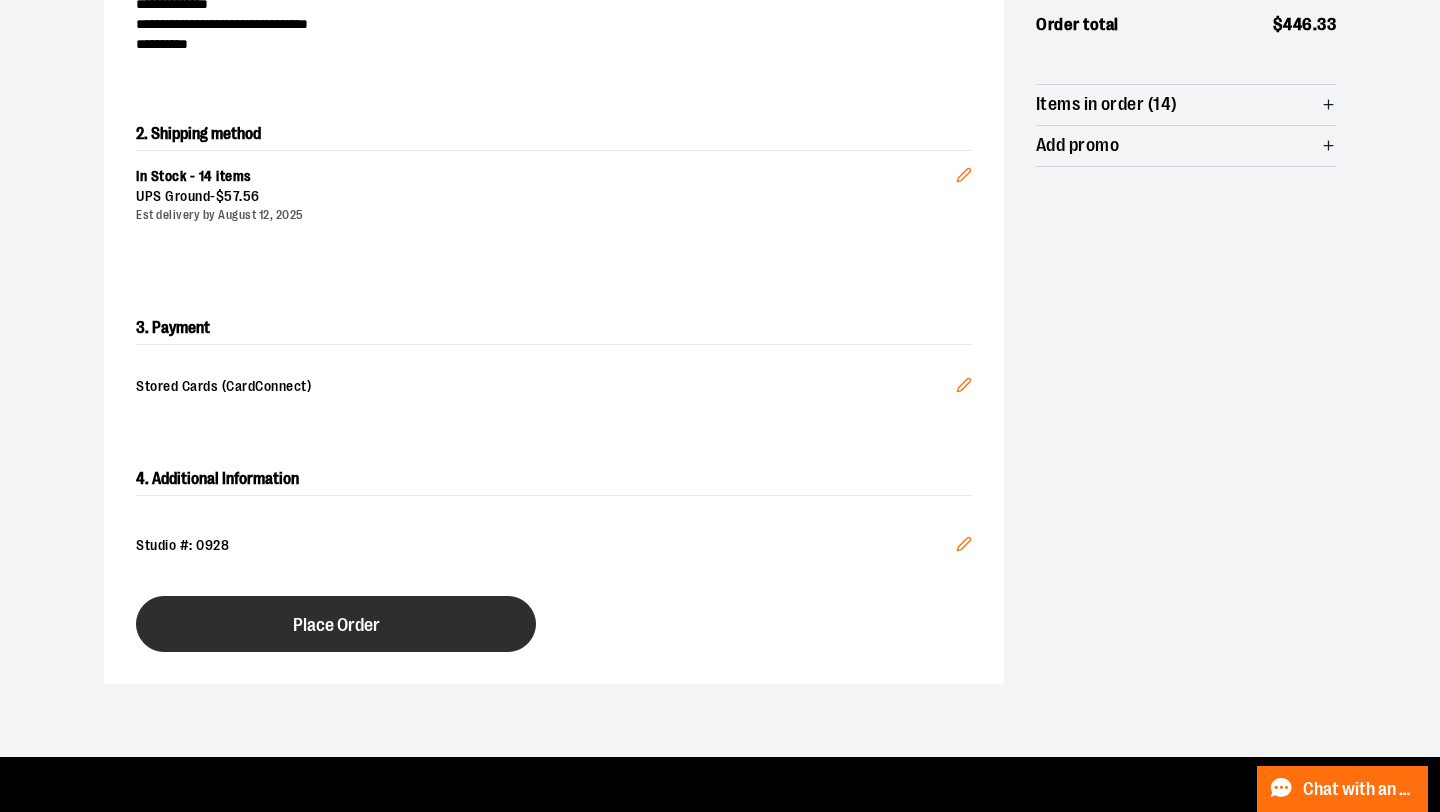 click on "Place Order" at bounding box center [336, 624] 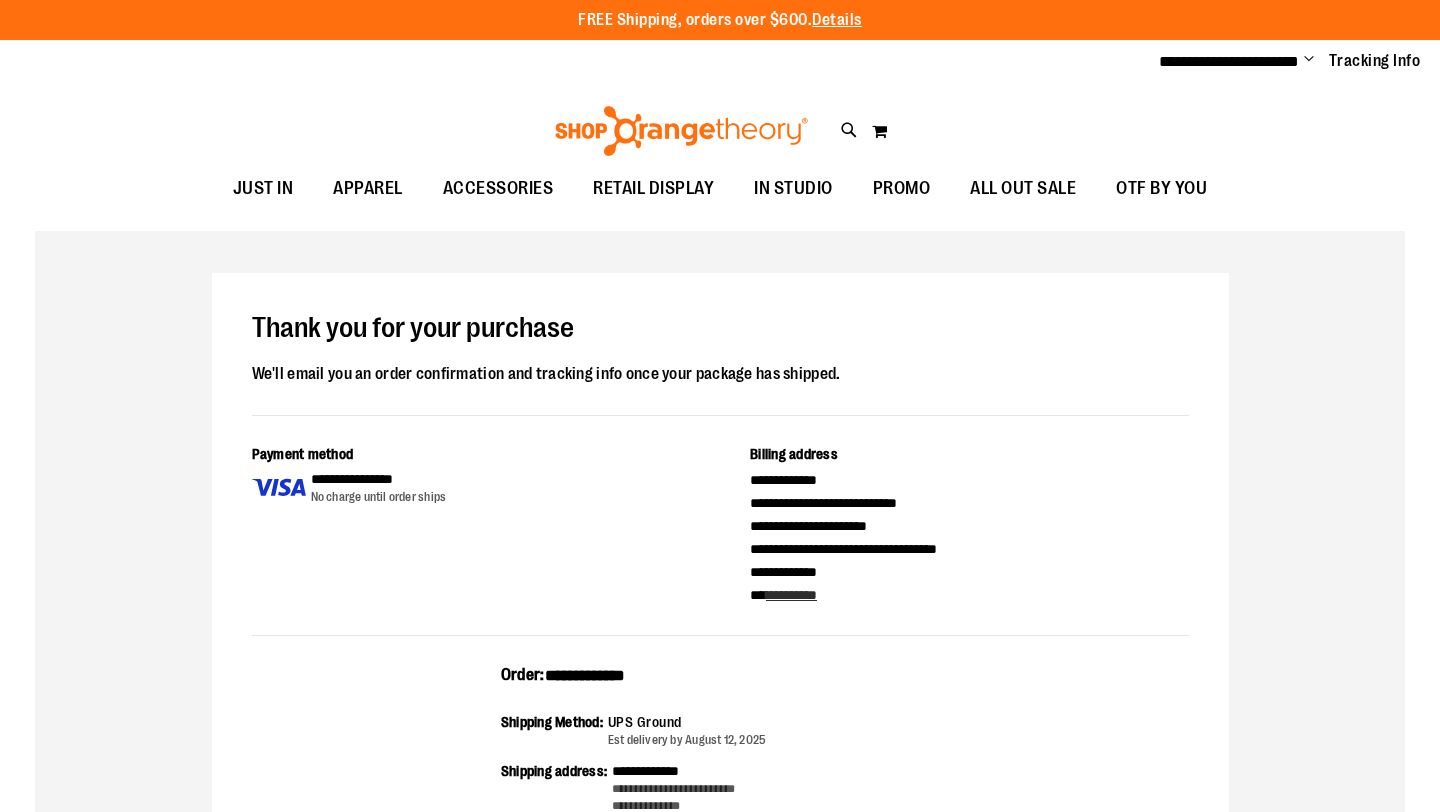 scroll, scrollTop: 0, scrollLeft: 0, axis: both 